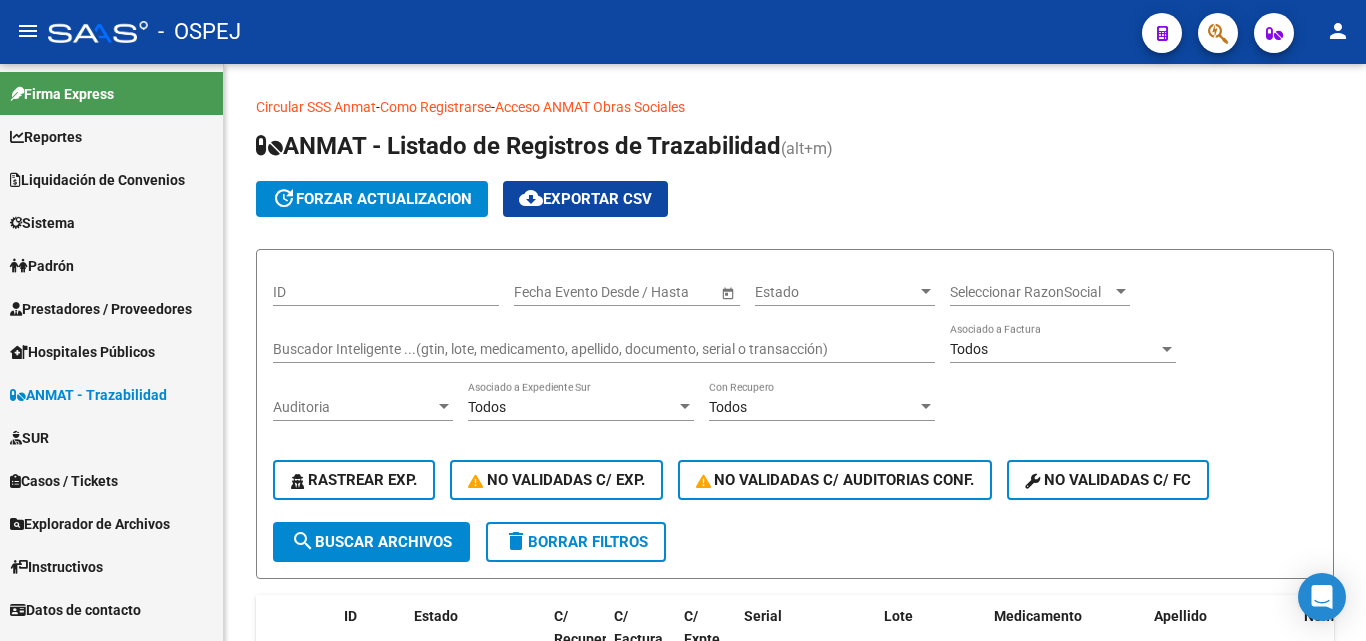 scroll, scrollTop: 0, scrollLeft: 0, axis: both 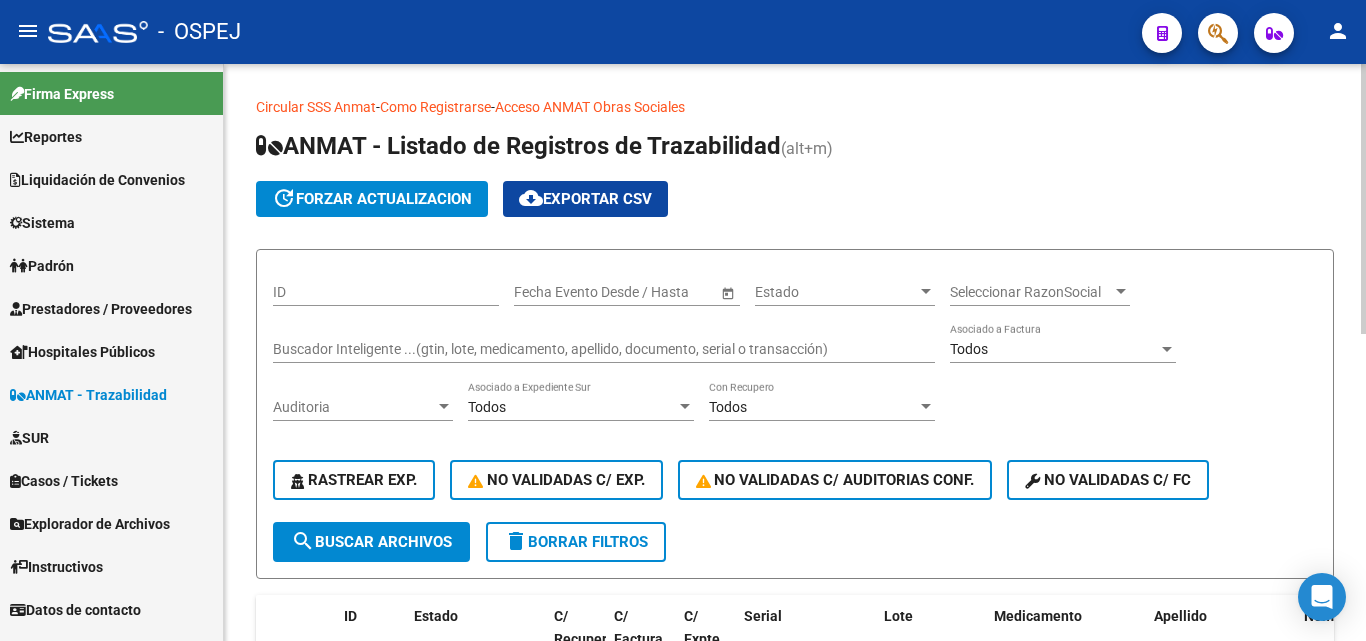 drag, startPoint x: 375, startPoint y: 349, endPoint x: 335, endPoint y: 347, distance: 40.04997 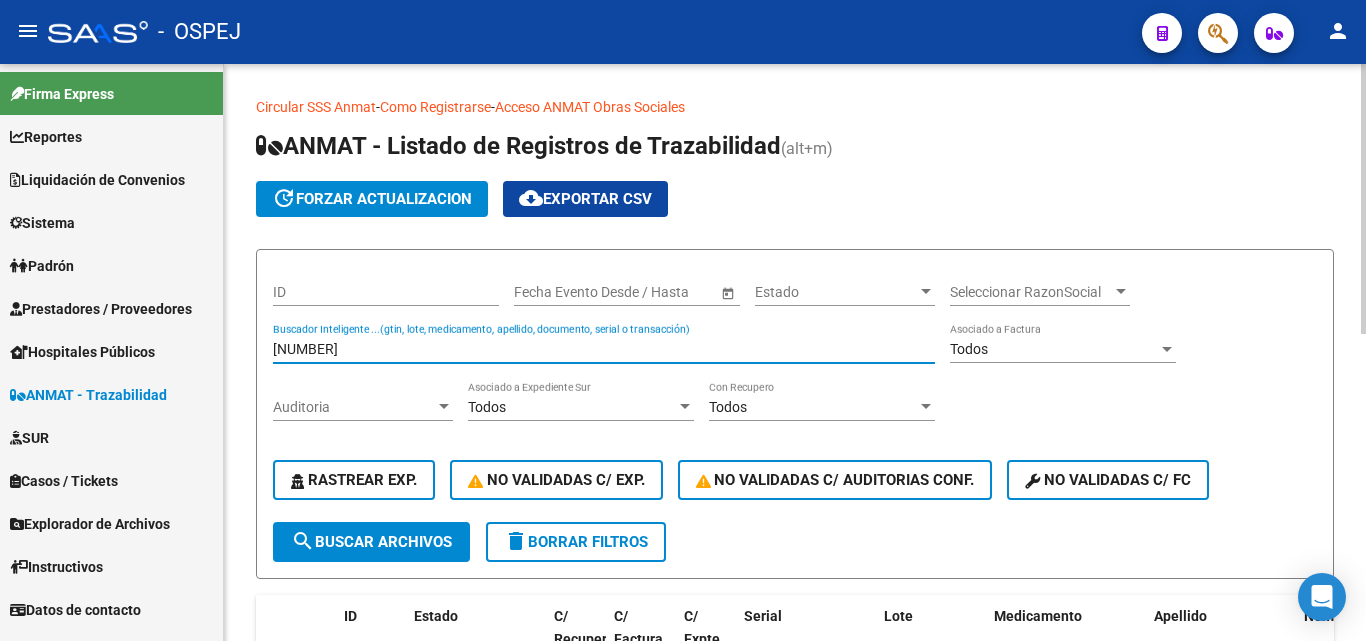type on "[NUMBER]" 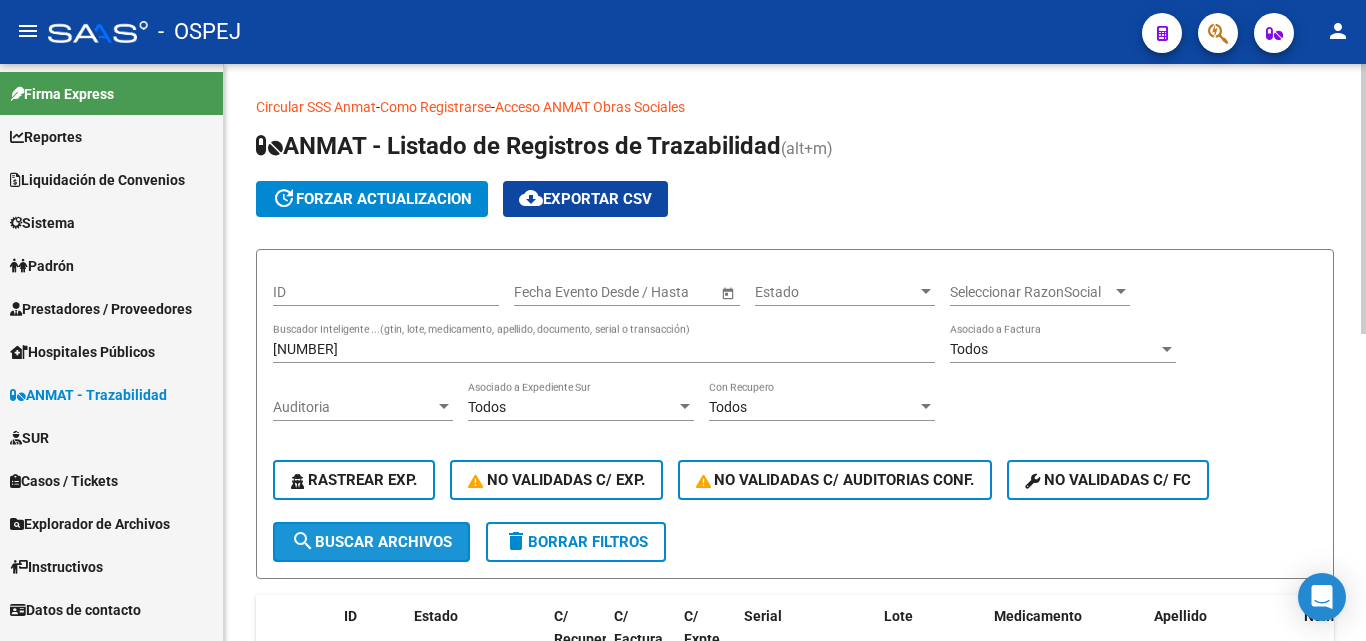 click on "search  Buscar Archivos" 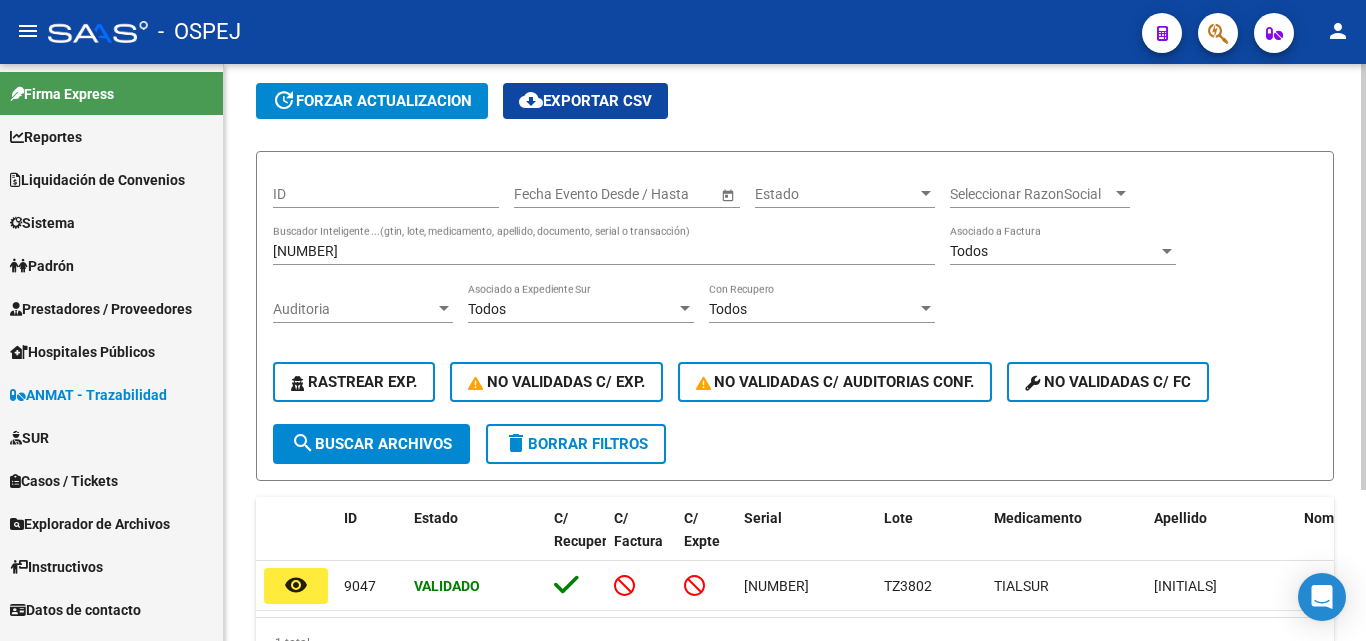 scroll, scrollTop: 200, scrollLeft: 0, axis: vertical 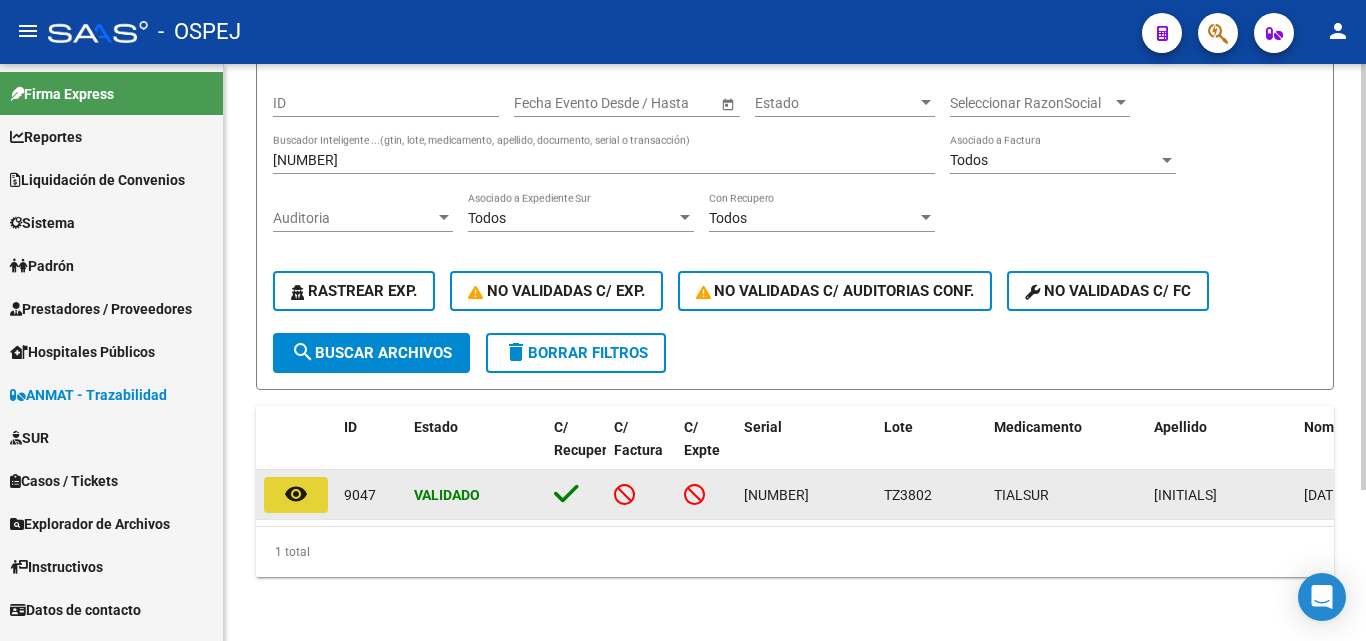 click on "remove_red_eye" 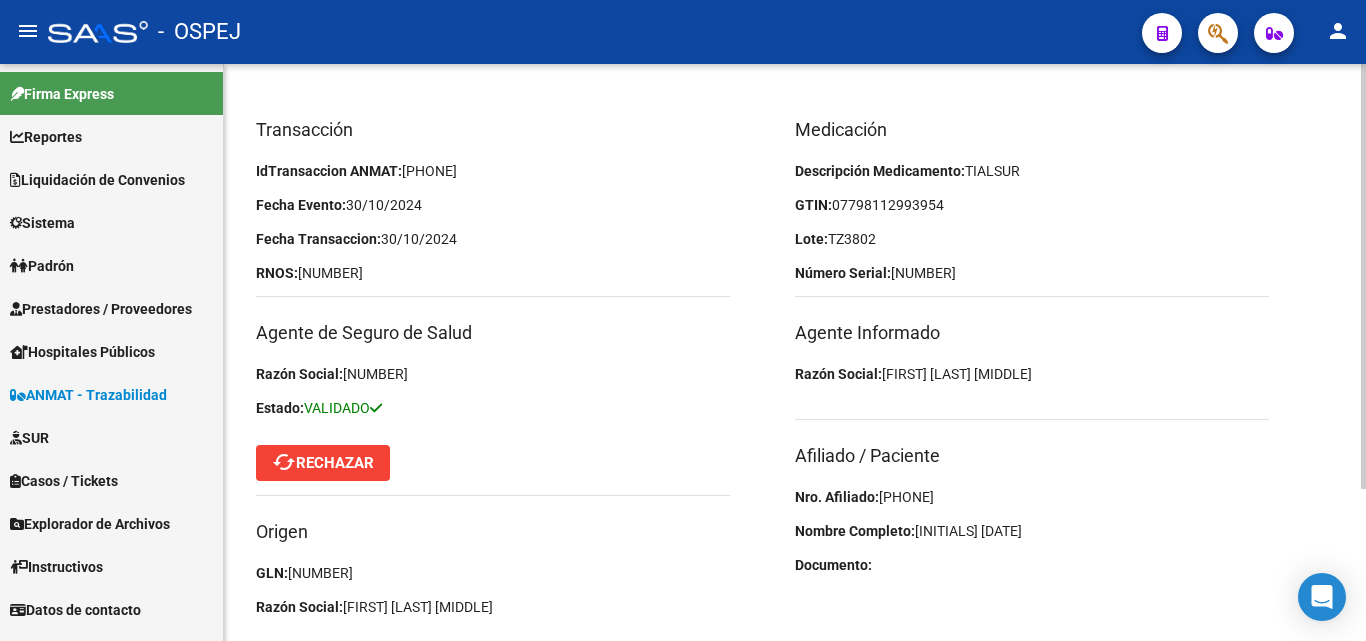 scroll, scrollTop: 200, scrollLeft: 0, axis: vertical 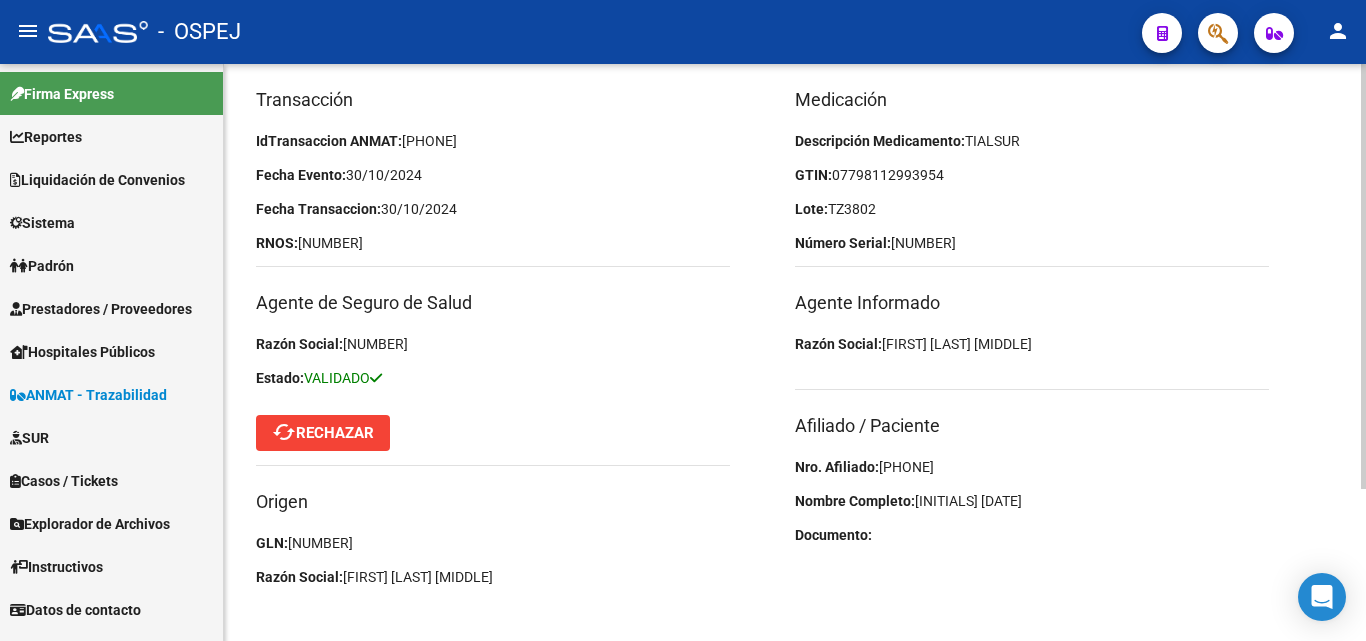 click on "[PHONE]" 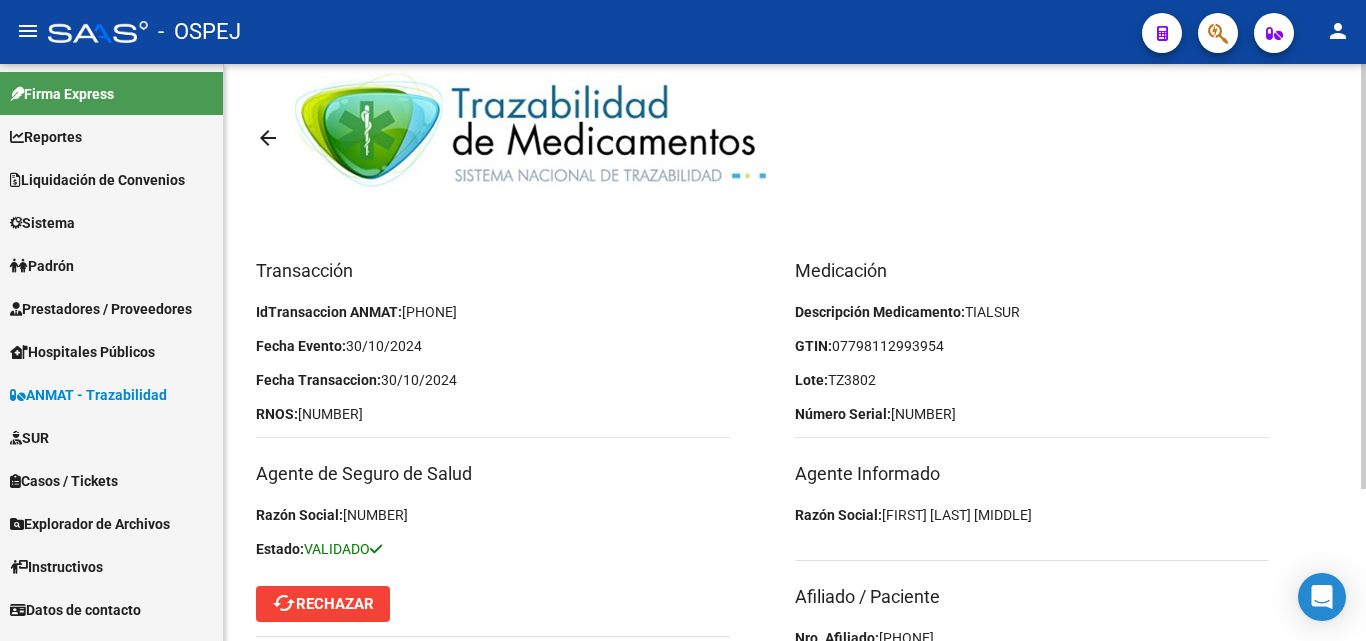 scroll, scrollTop: 0, scrollLeft: 0, axis: both 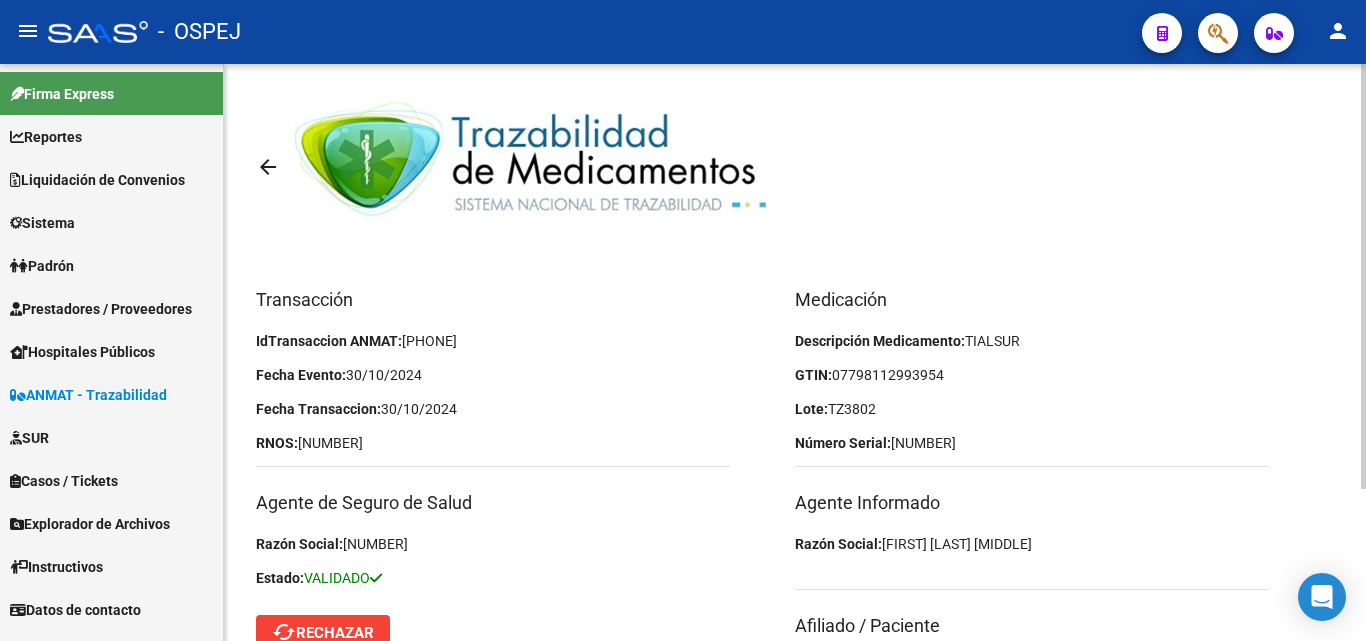 click on "arrow_back" 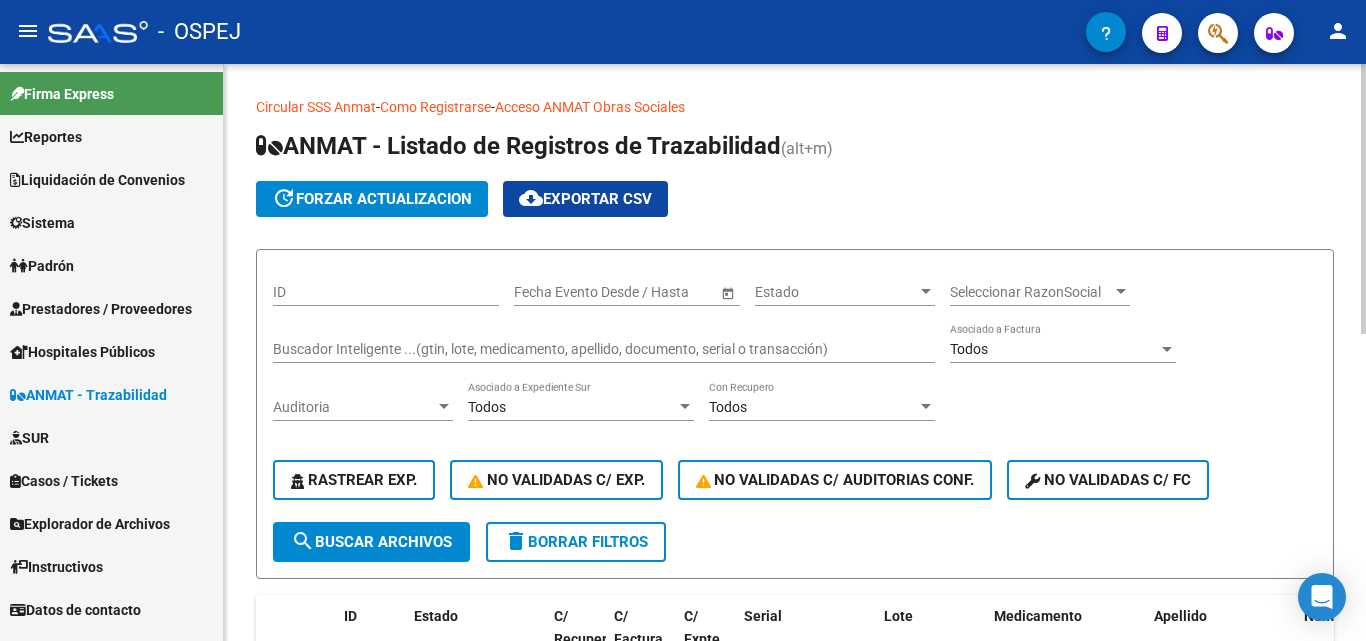 click on "Buscador Inteligente ...(gtin, lote, medicamento, apellido, documento, serial o transacción)" at bounding box center (604, 349) 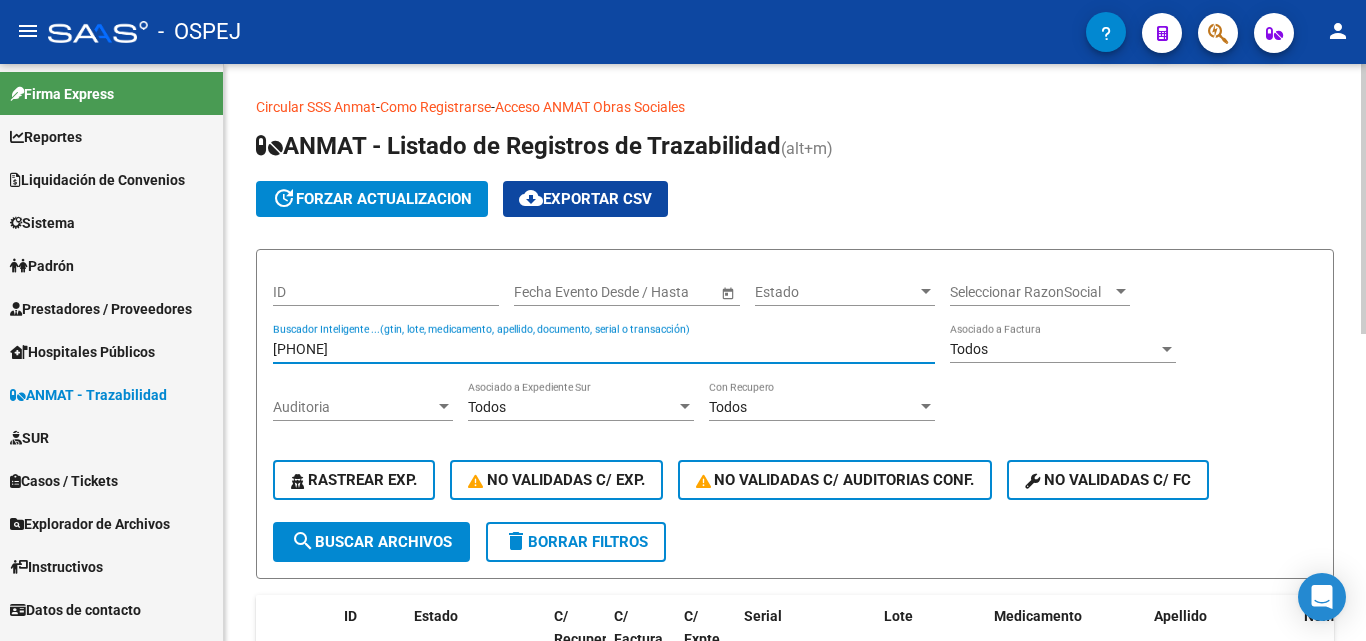 type on "[PHONE]" 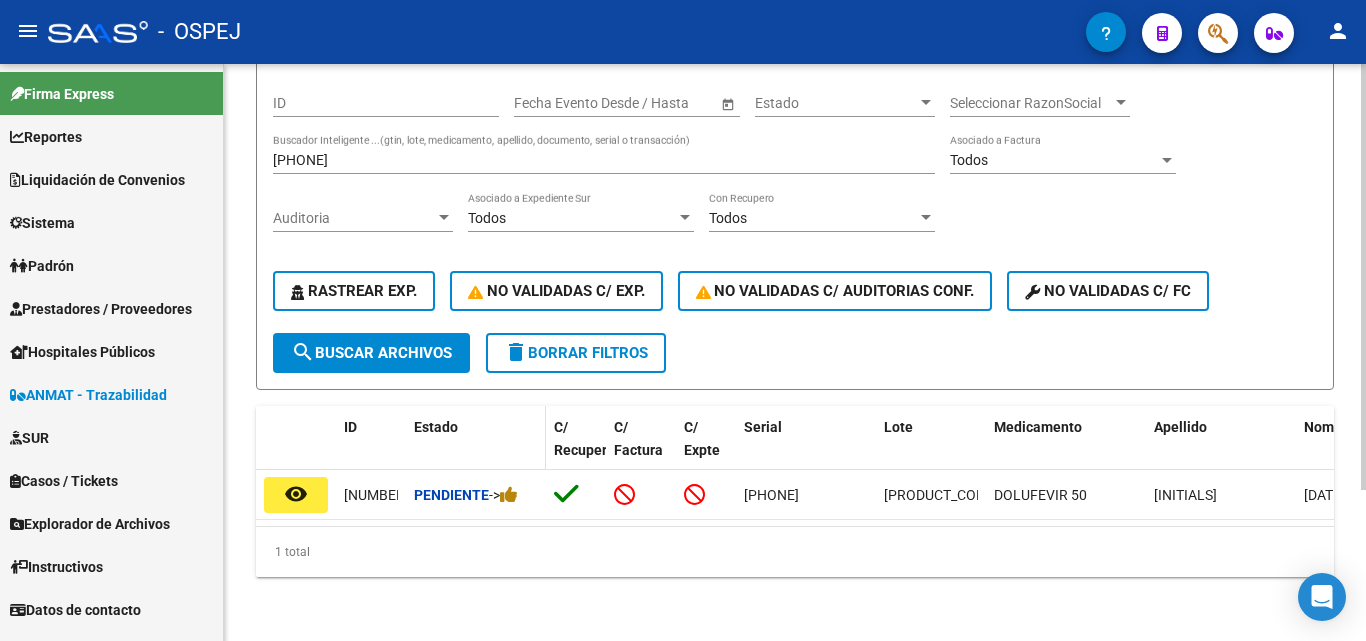 scroll, scrollTop: 200, scrollLeft: 0, axis: vertical 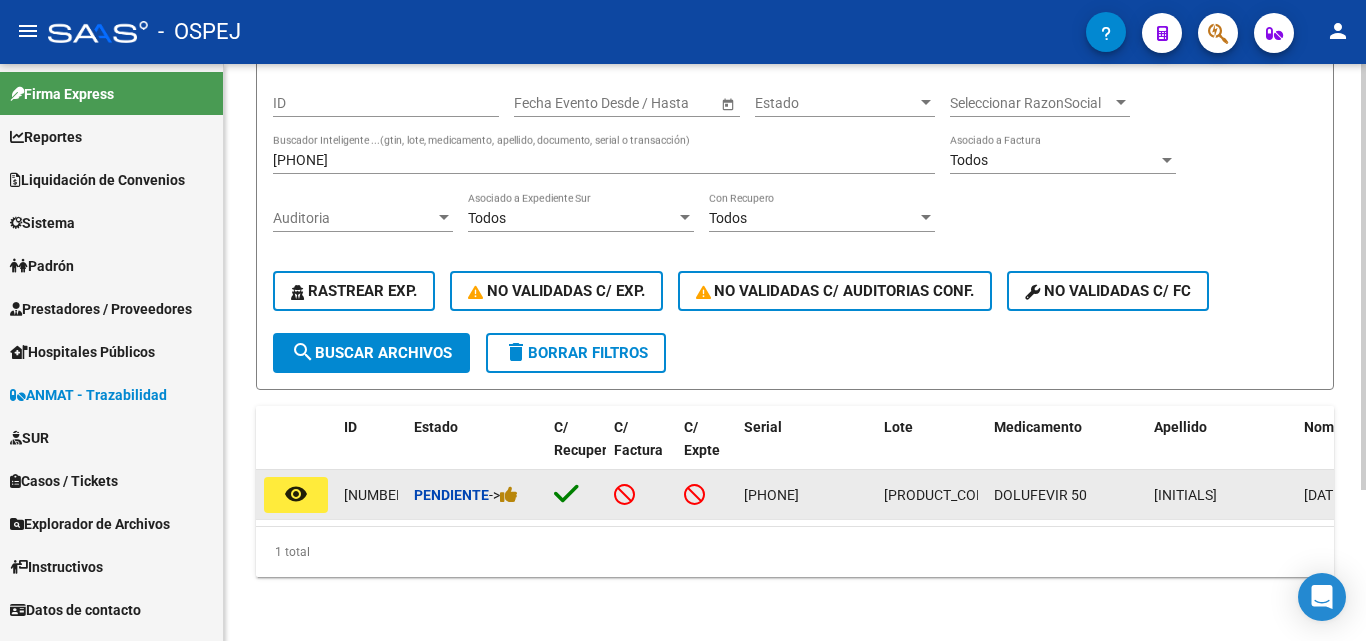 click on "remove_red_eye" 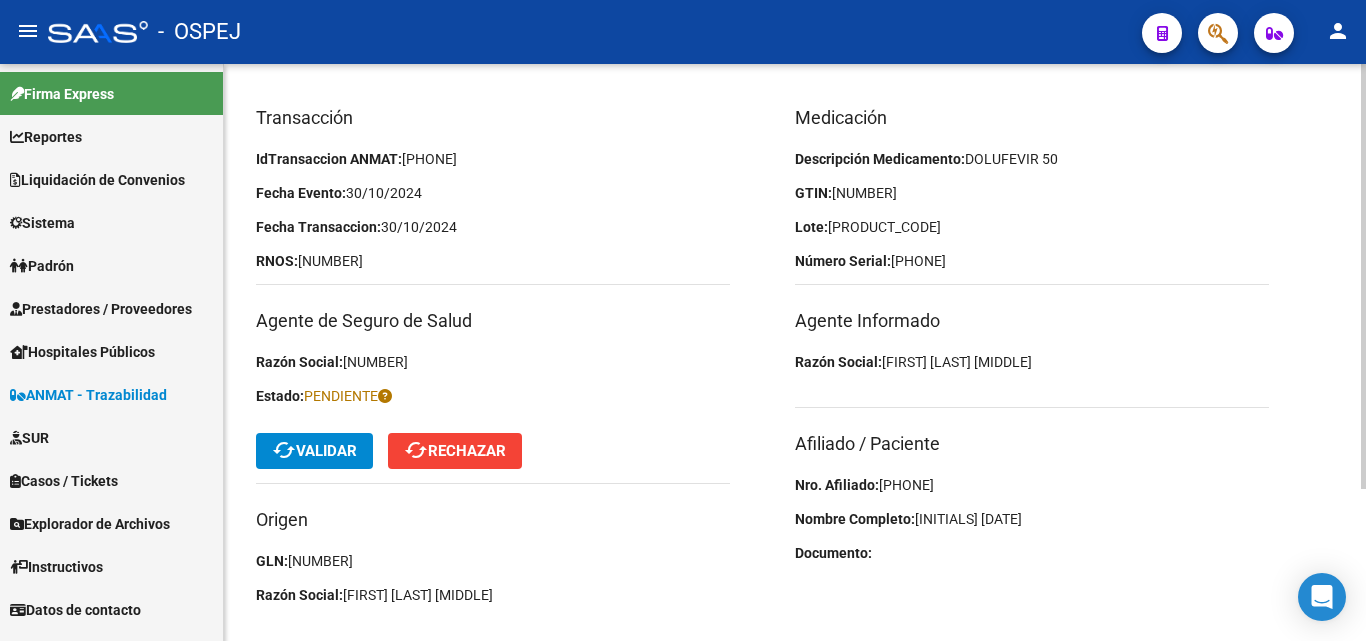 scroll, scrollTop: 207, scrollLeft: 0, axis: vertical 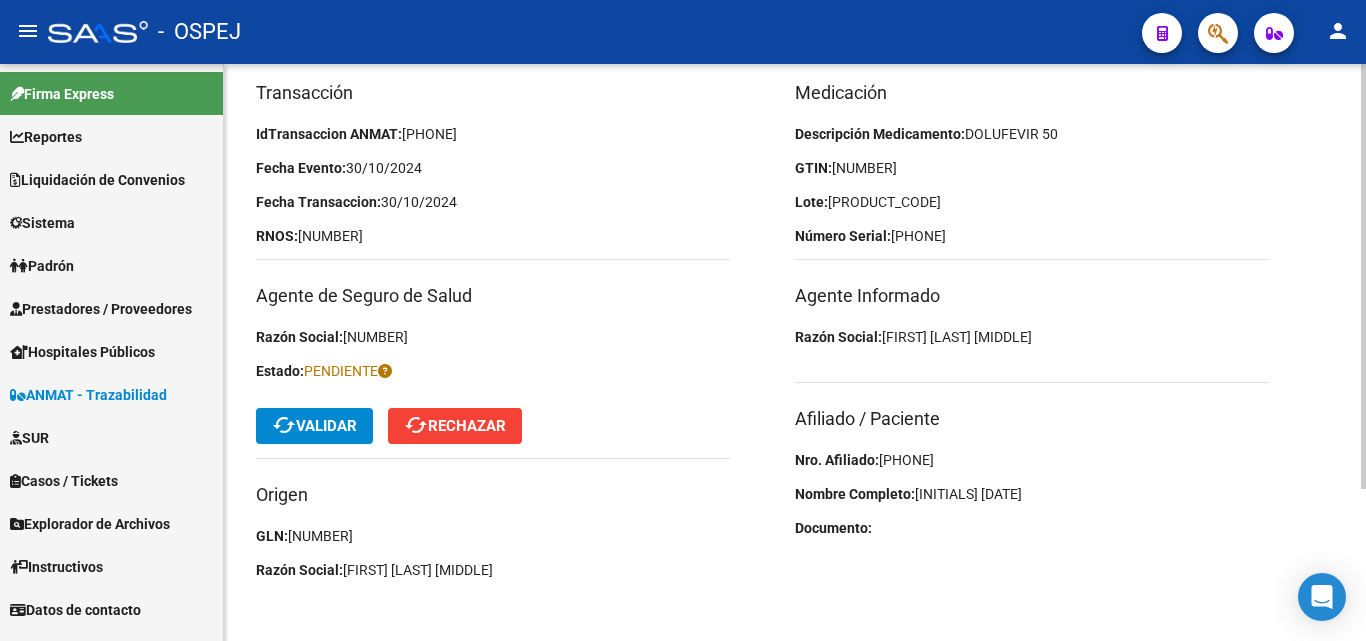 click on "[PHONE]" 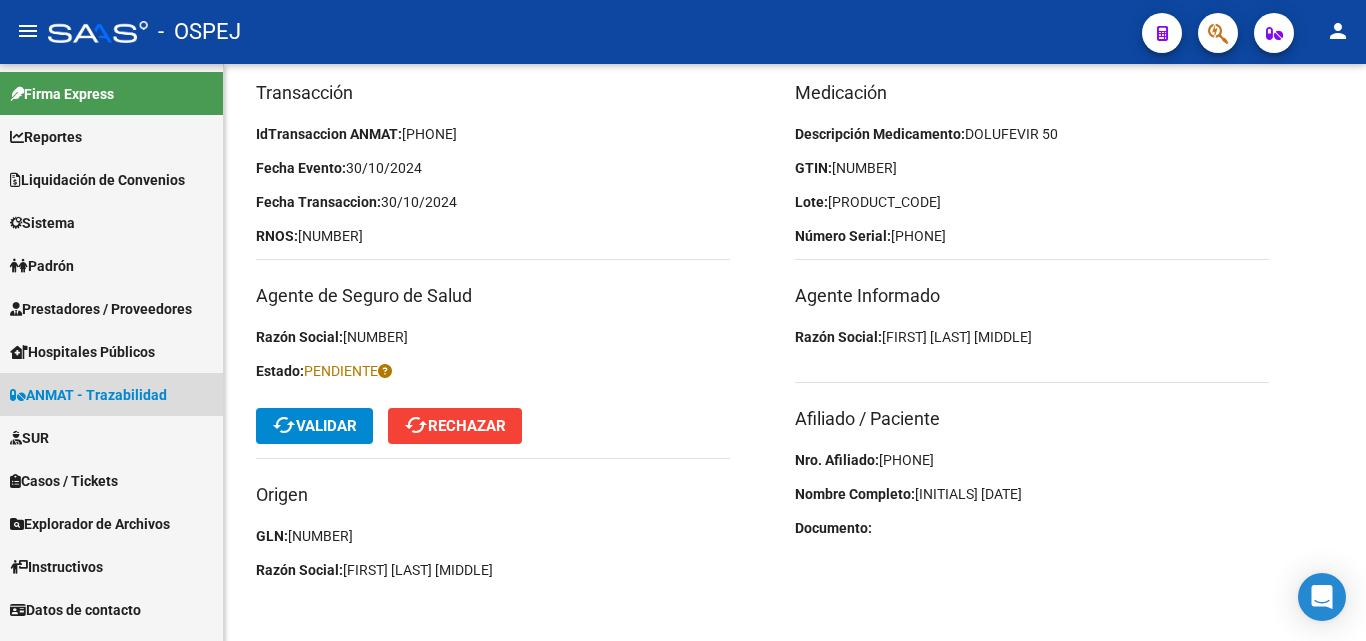 click on "ANMAT - Trazabilidad" at bounding box center [88, 395] 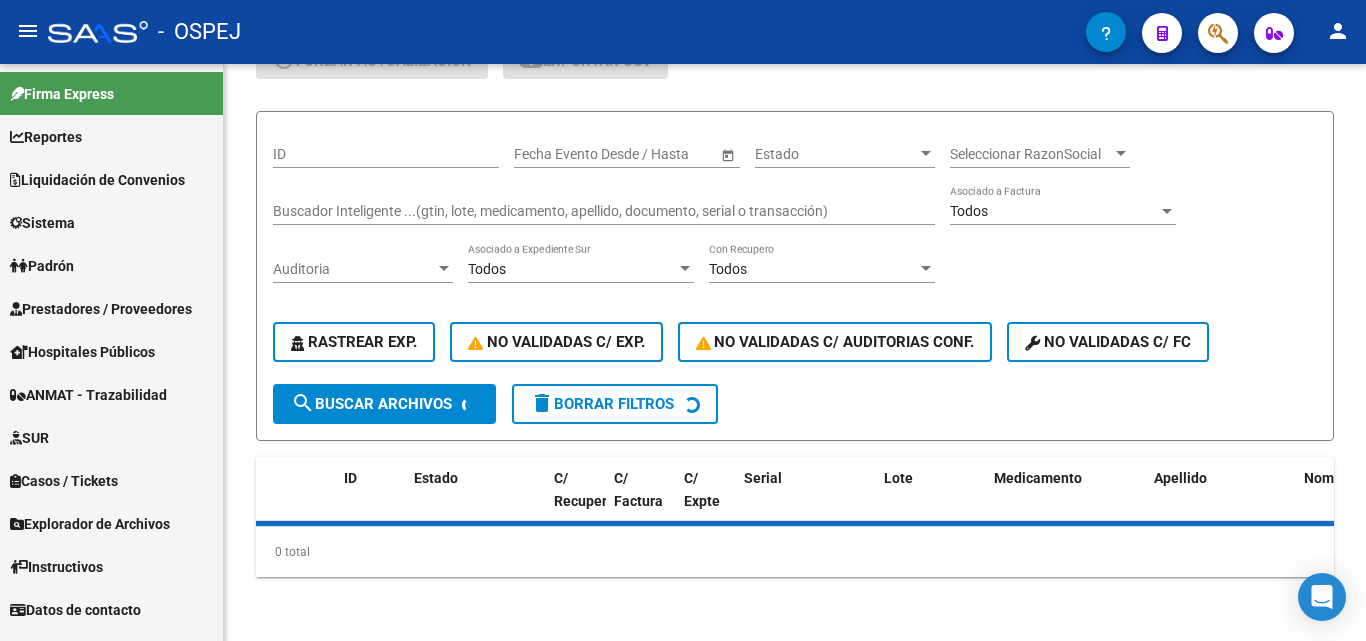 scroll, scrollTop: 0, scrollLeft: 0, axis: both 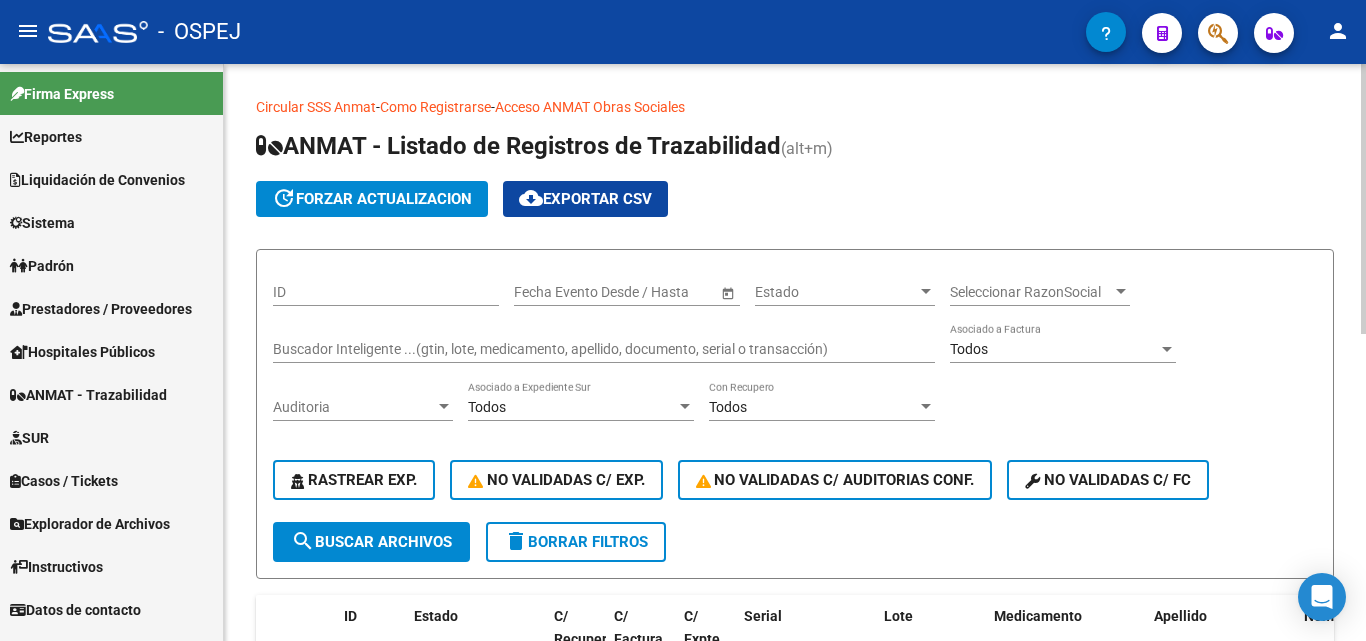 click on "Buscador Inteligente ...(gtin, lote, medicamento, apellido, documento, serial o transacción)" 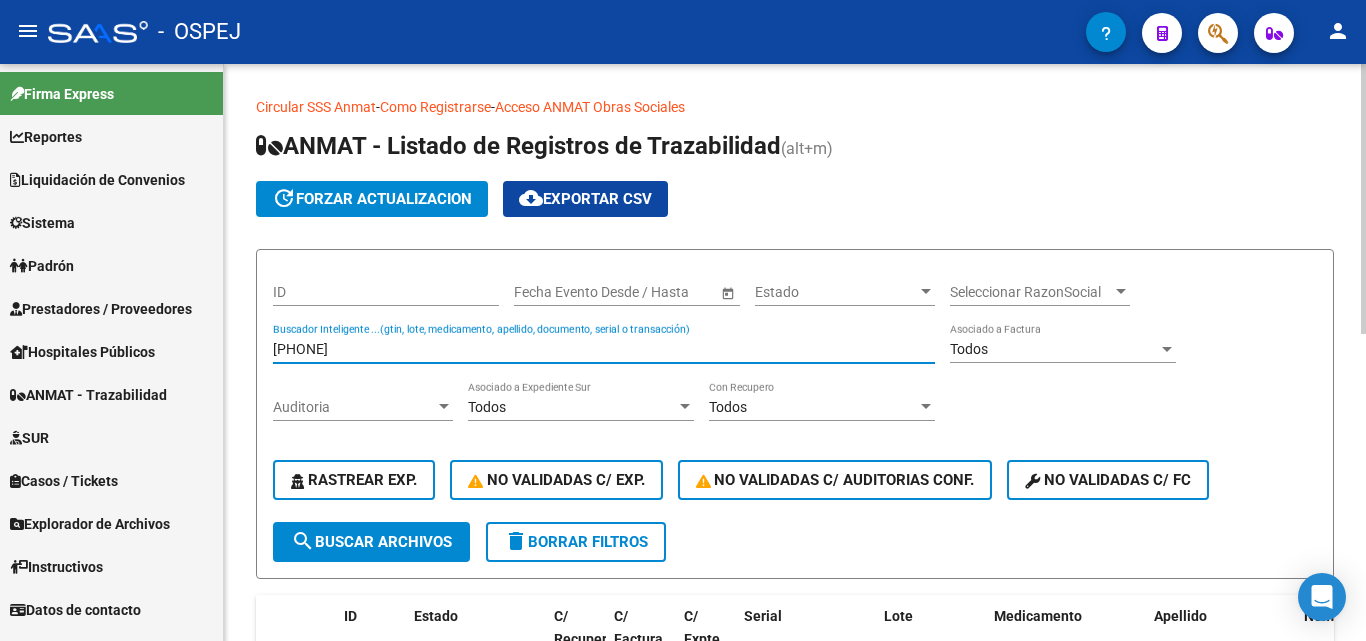 type on "[PHONE]" 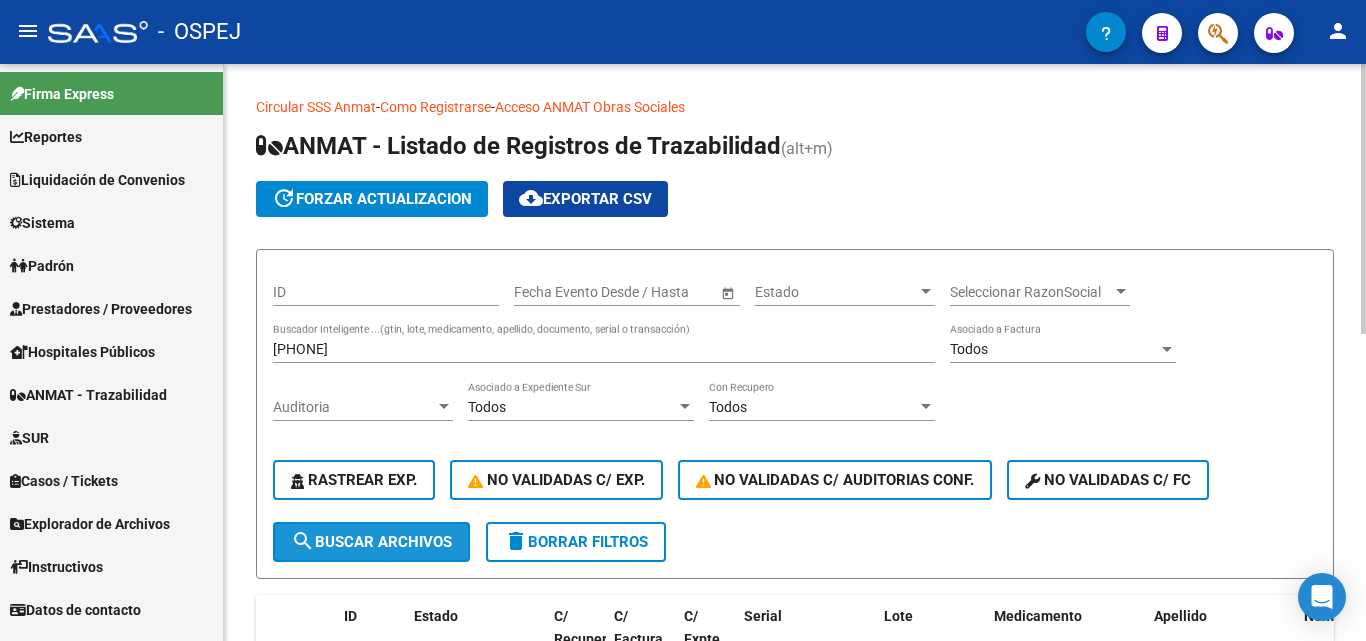 click on "search  Buscar Archivos" 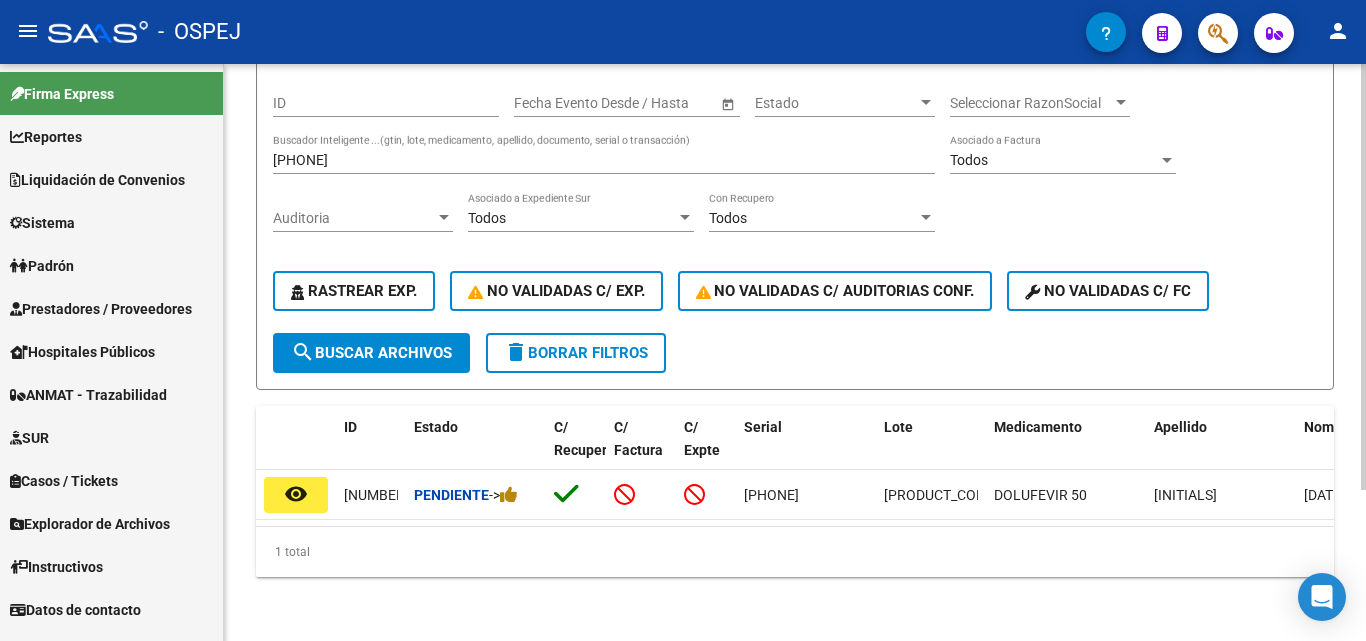 scroll, scrollTop: 200, scrollLeft: 0, axis: vertical 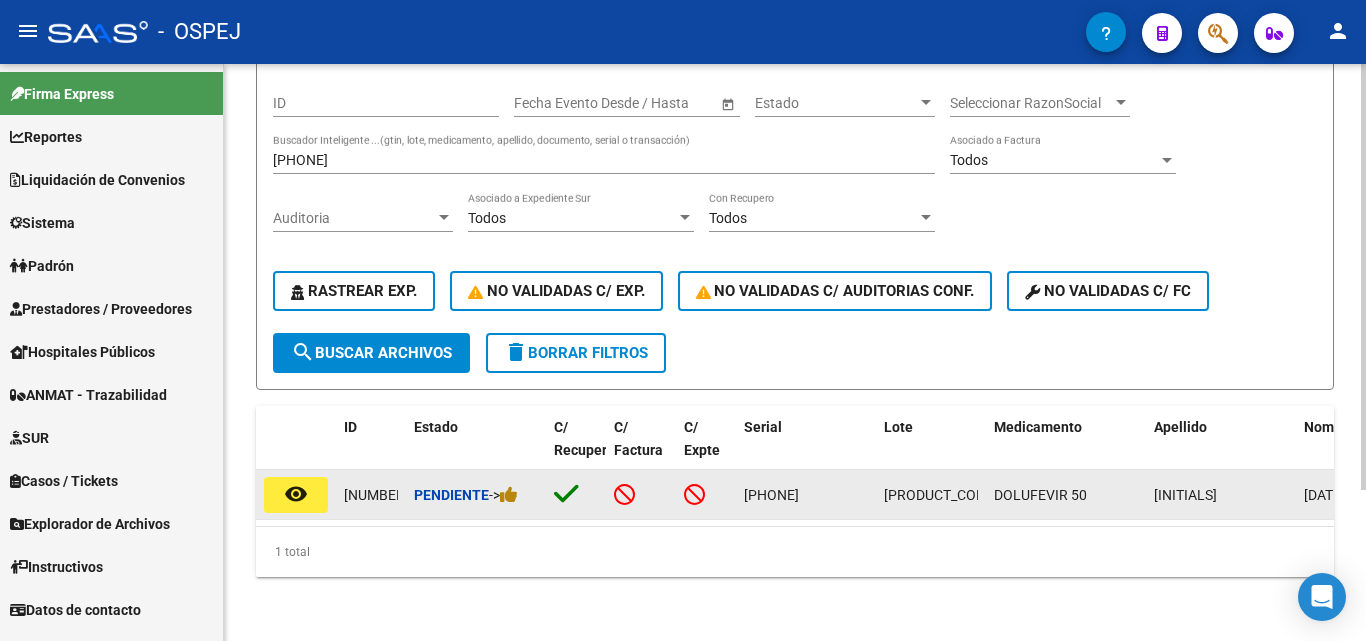 click on "remove_red_eye" 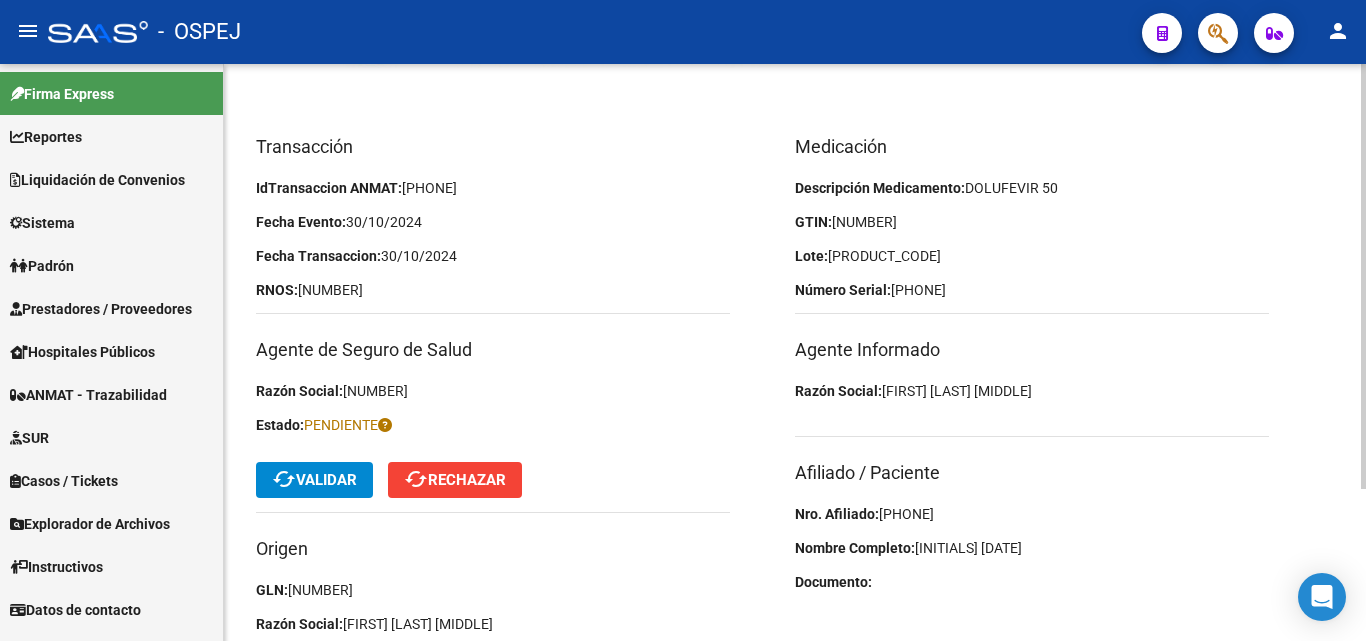 scroll, scrollTop: 207, scrollLeft: 0, axis: vertical 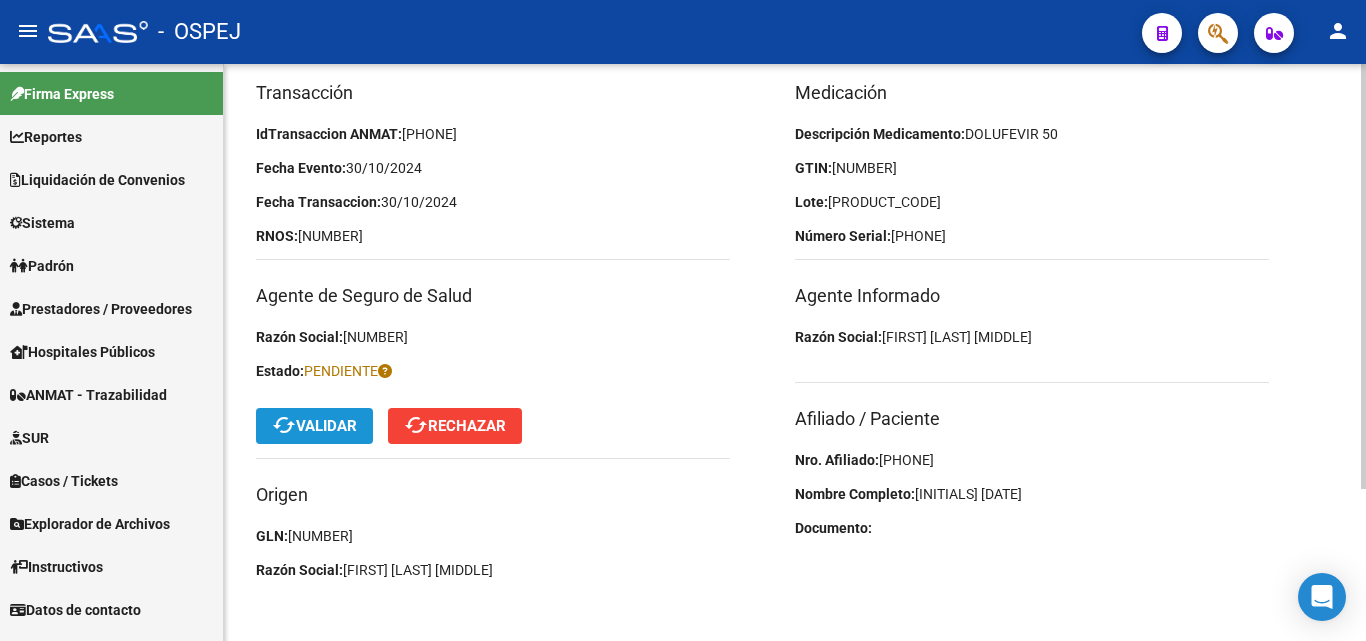 click on "cached  Validar" 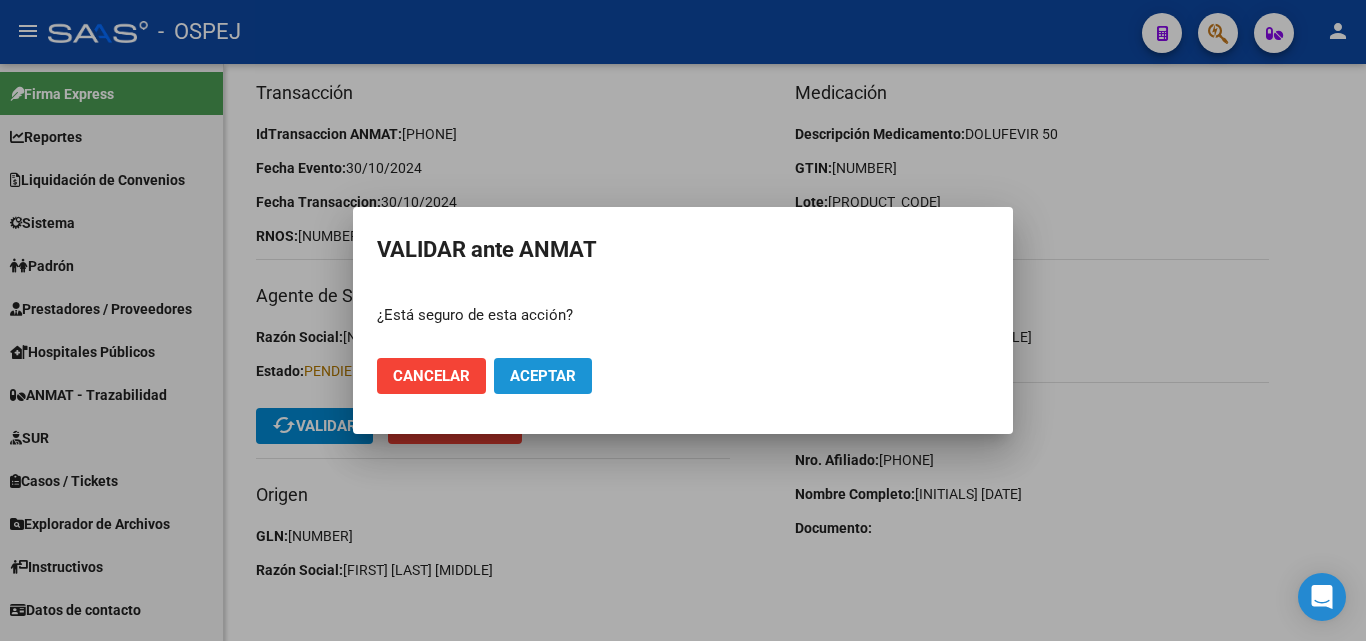 click on "Aceptar" 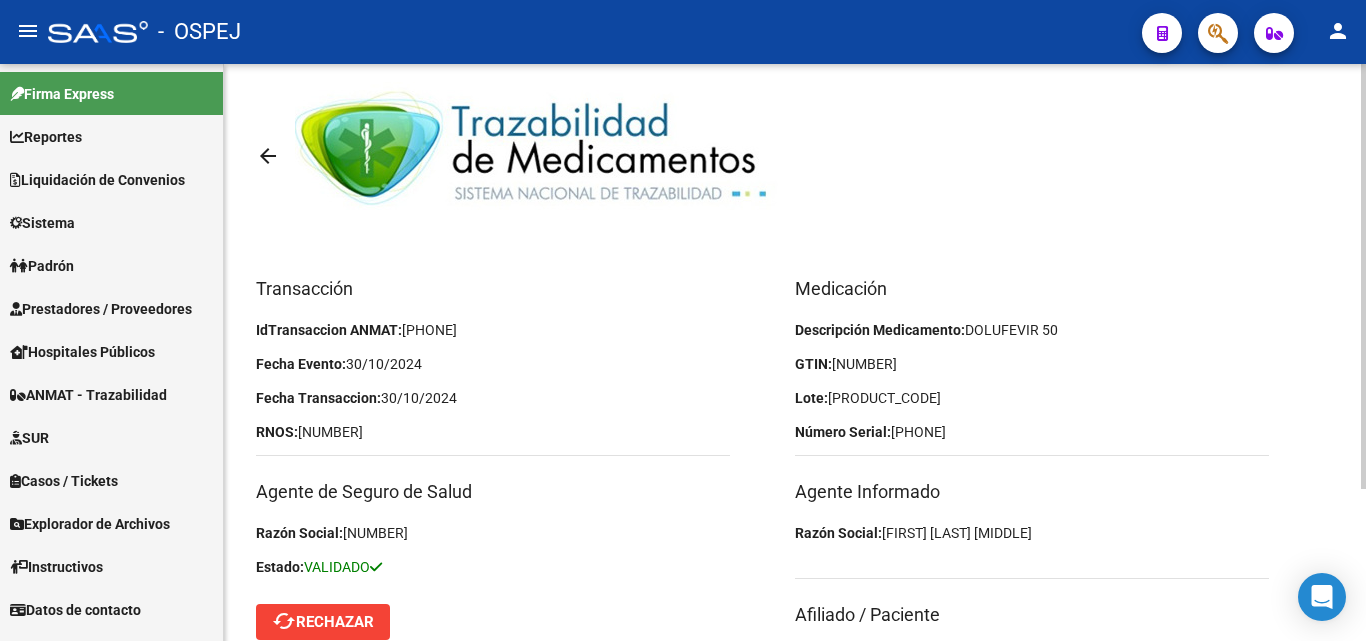scroll, scrollTop: 0, scrollLeft: 0, axis: both 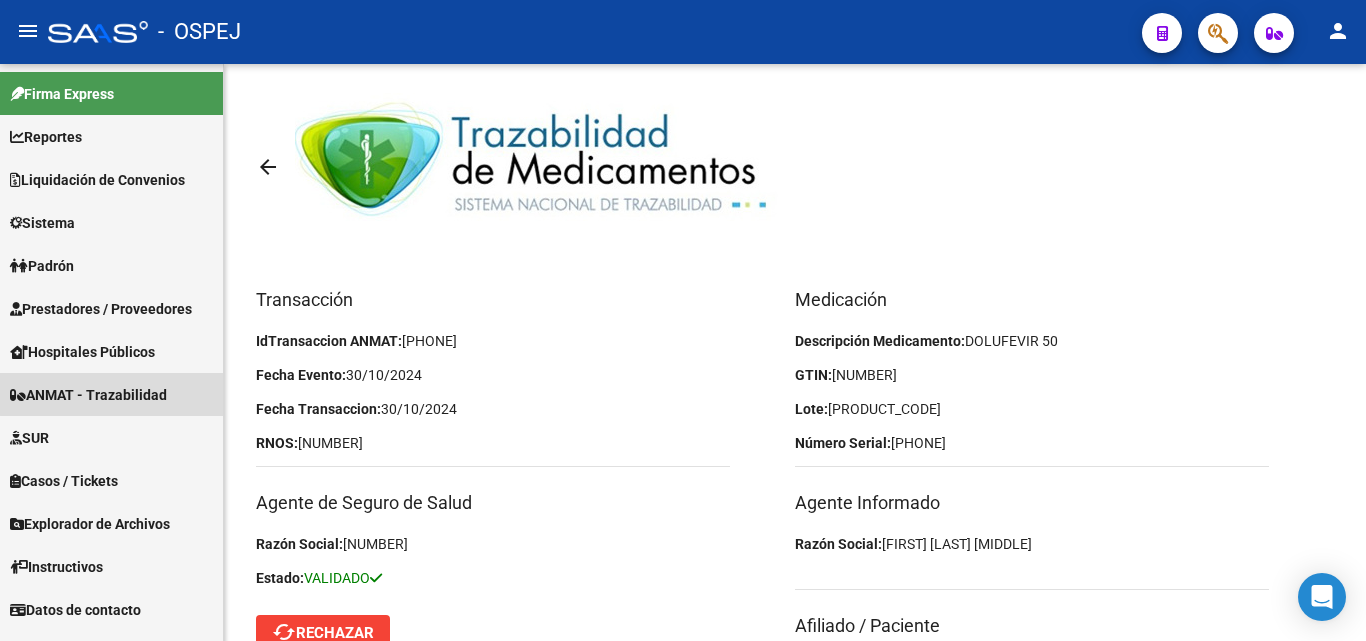 click on "ANMAT - Trazabilidad" at bounding box center [88, 395] 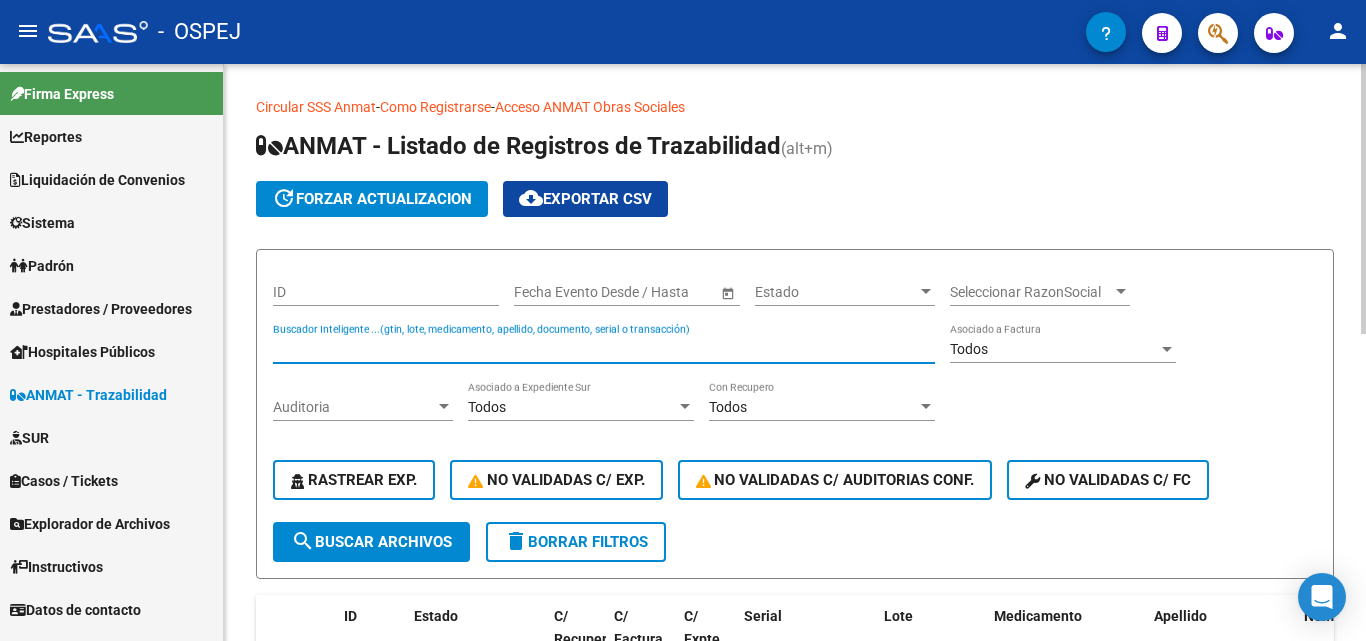 click on "Buscador Inteligente ...(gtin, lote, medicamento, apellido, documento, serial o transacción)" at bounding box center [604, 349] 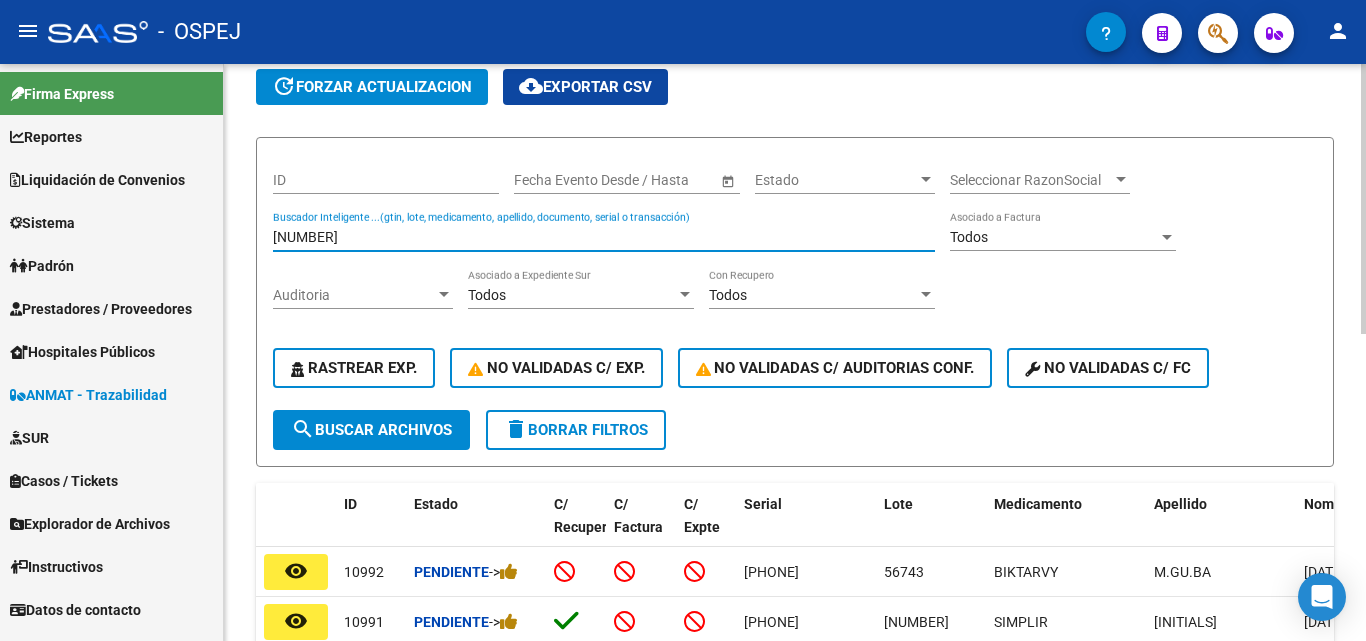 scroll, scrollTop: 200, scrollLeft: 0, axis: vertical 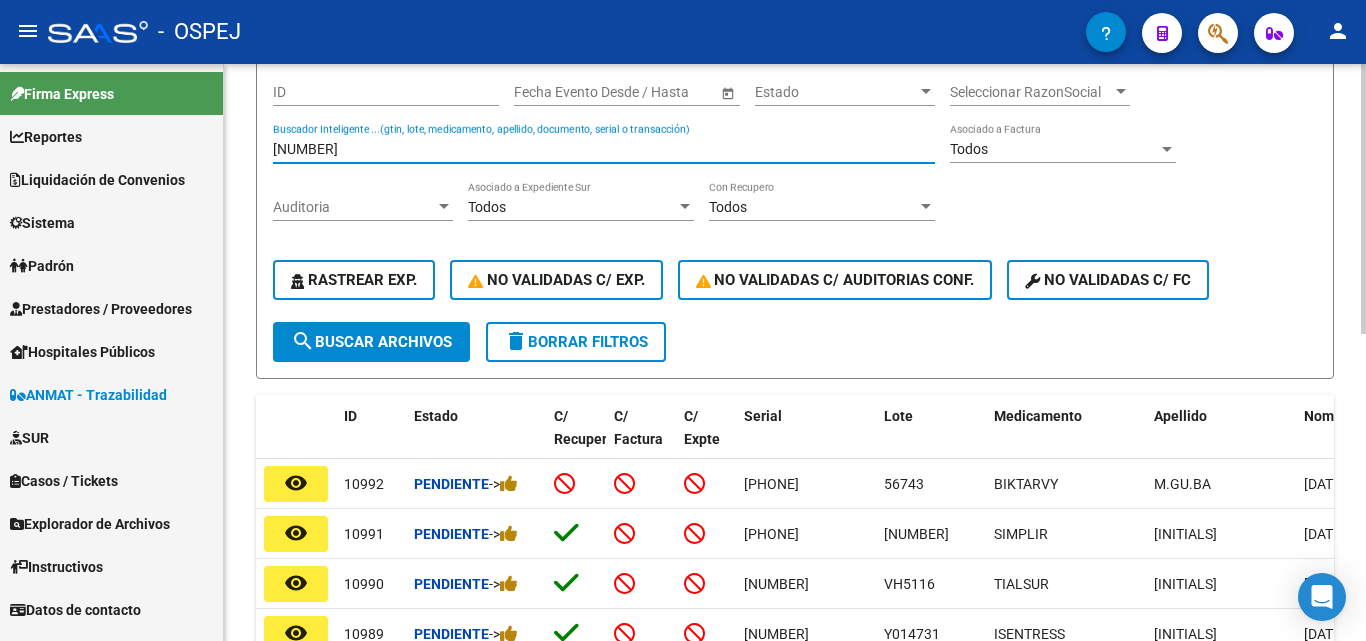 type on "[NUMBER]" 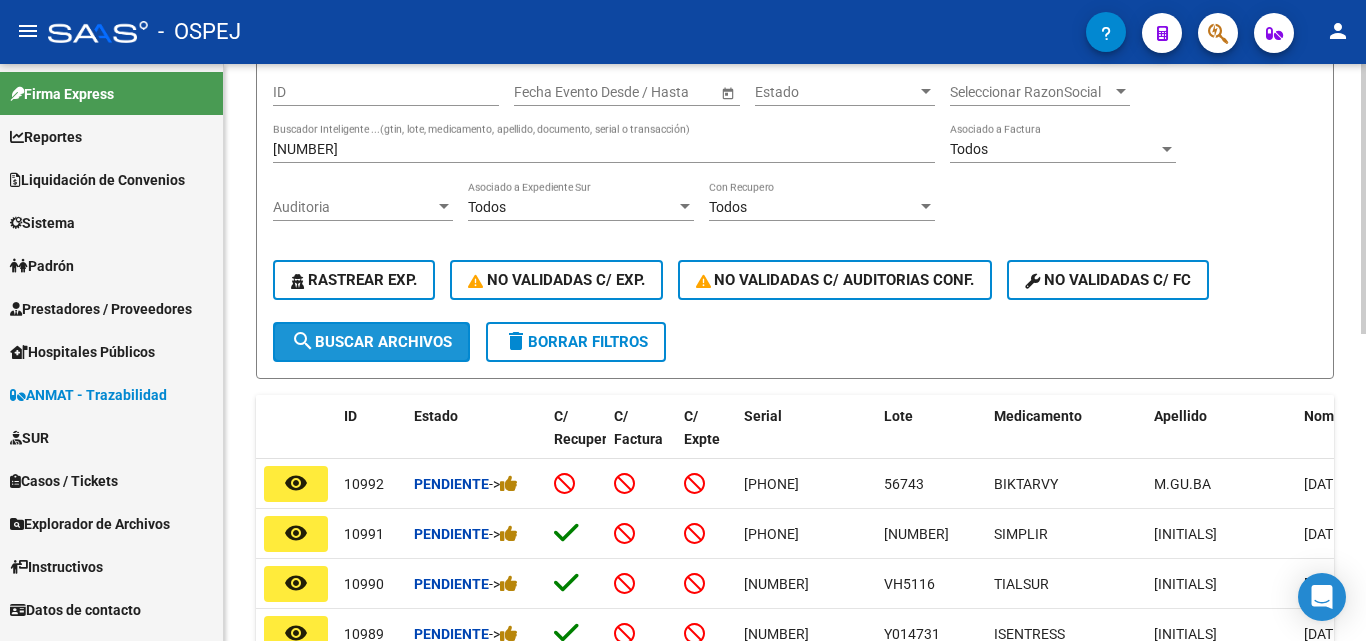 click on "search  Buscar Archivos" 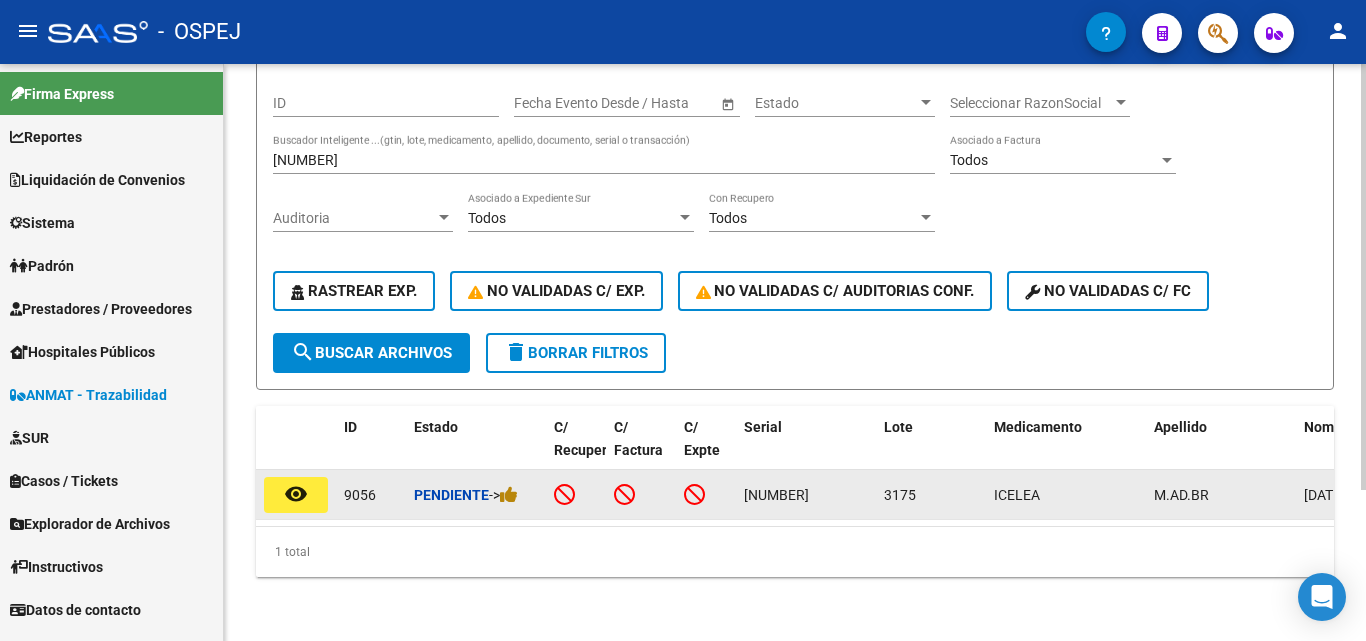 click on "remove_red_eye" 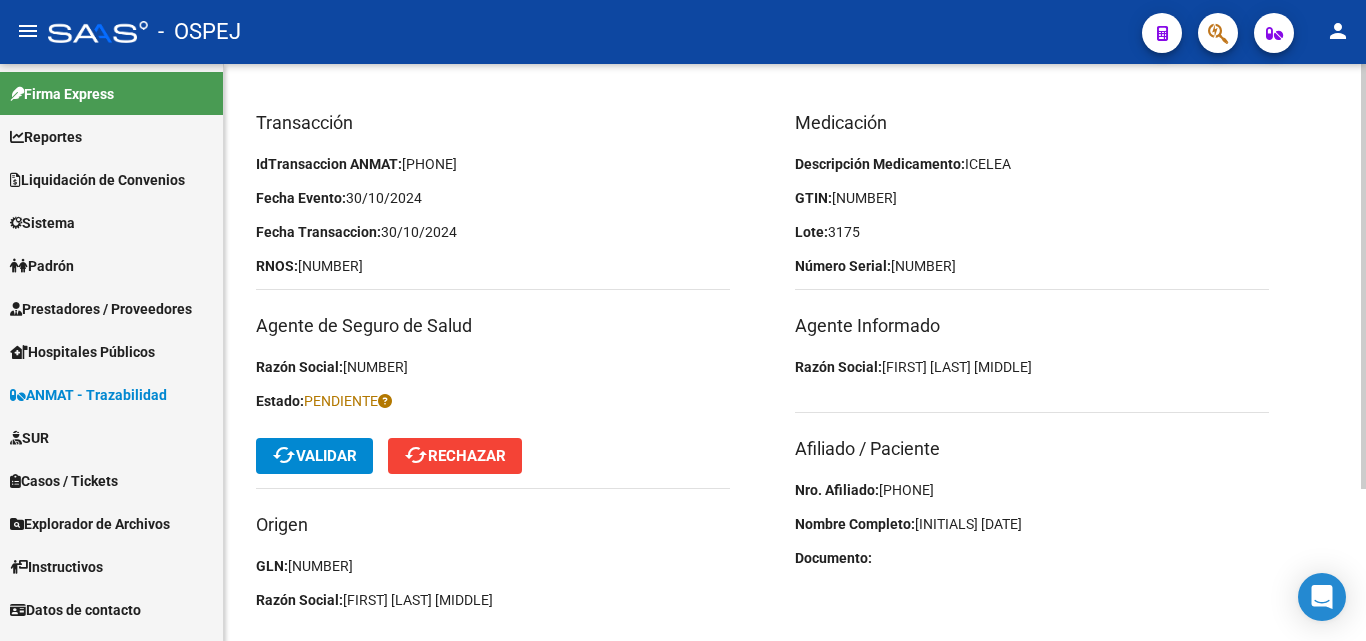 scroll, scrollTop: 200, scrollLeft: 0, axis: vertical 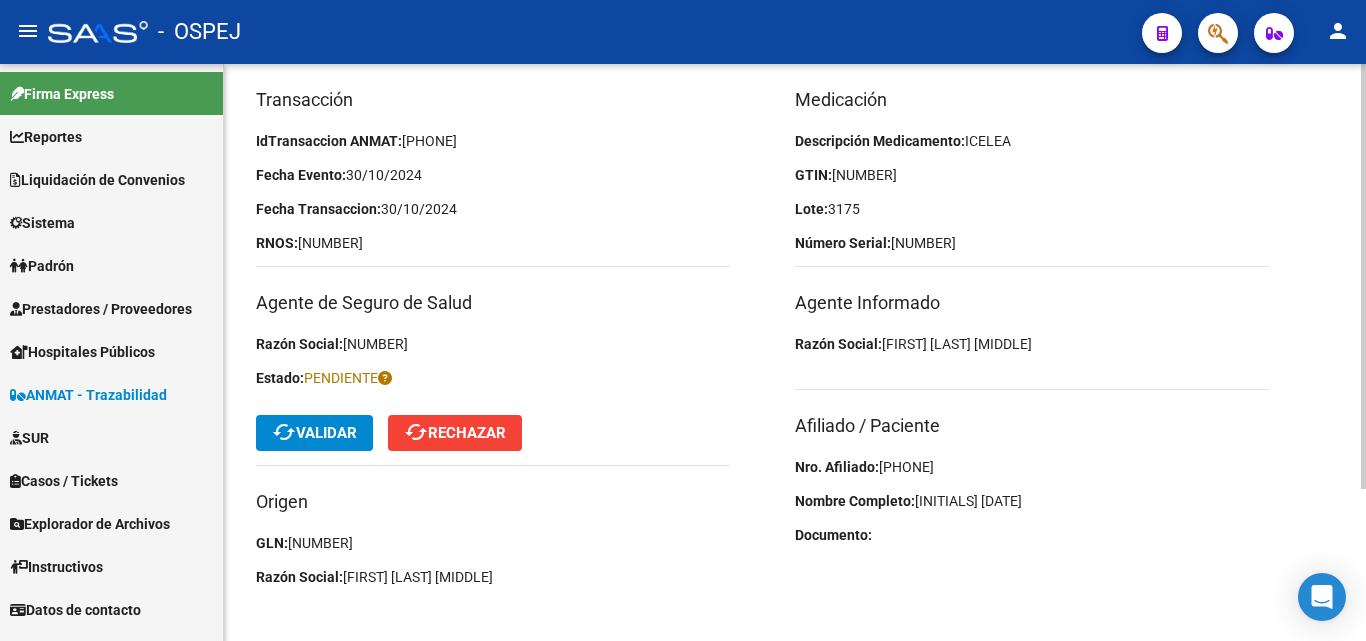 click on "[PHONE]" 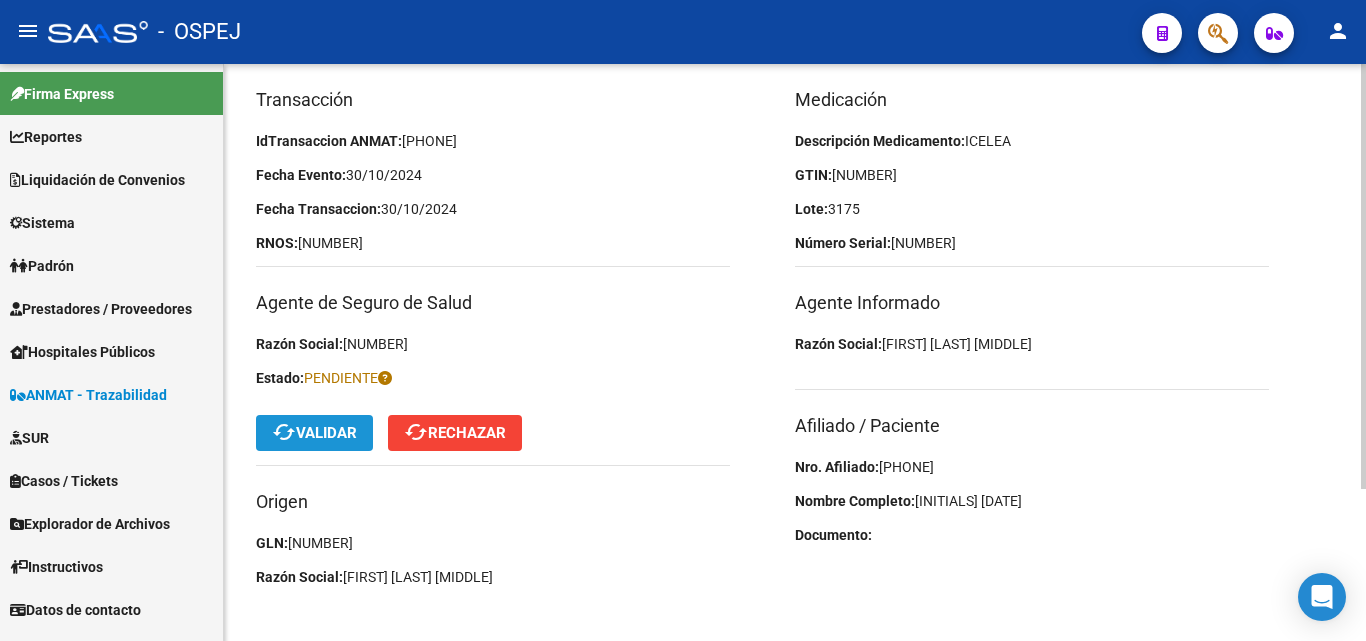 click on "cached" 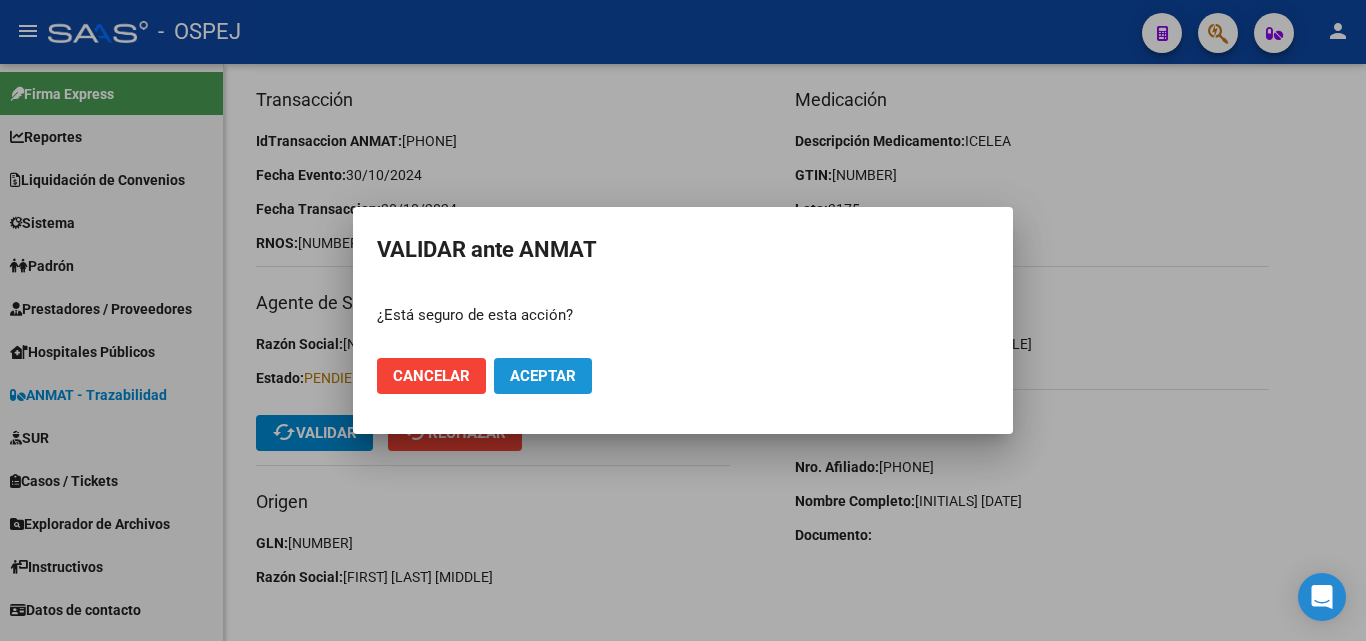 click on "Aceptar" 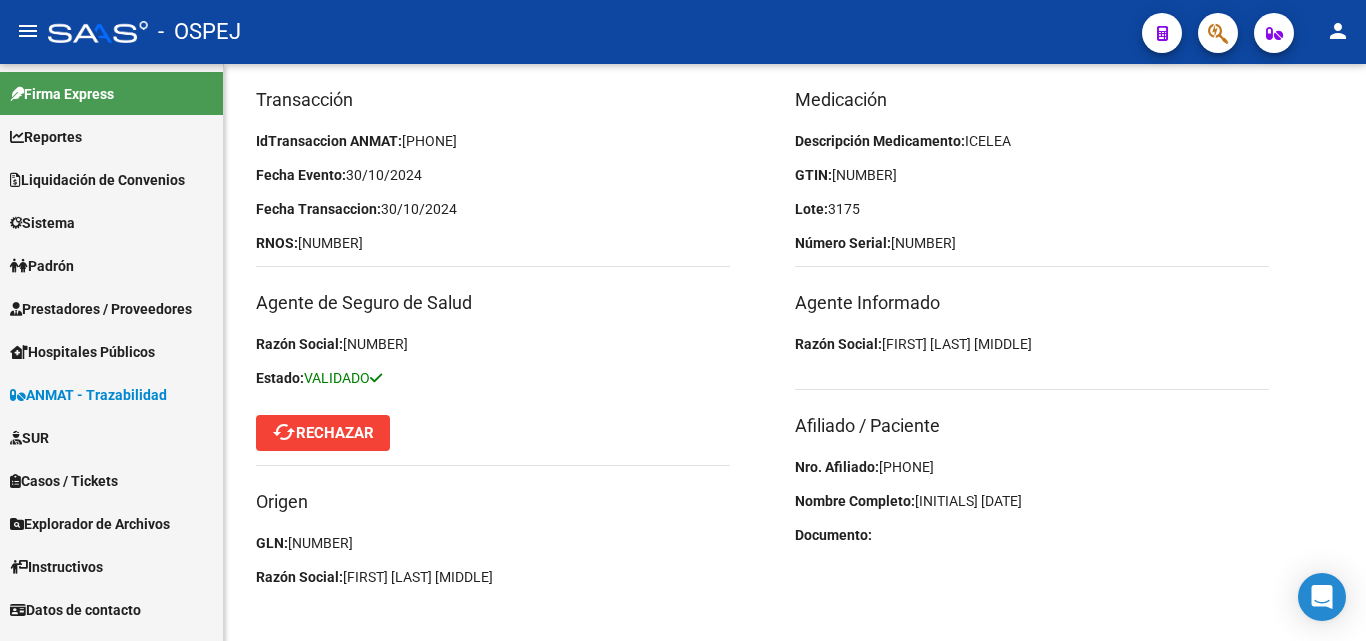 click on "ANMAT - Trazabilidad" at bounding box center (88, 395) 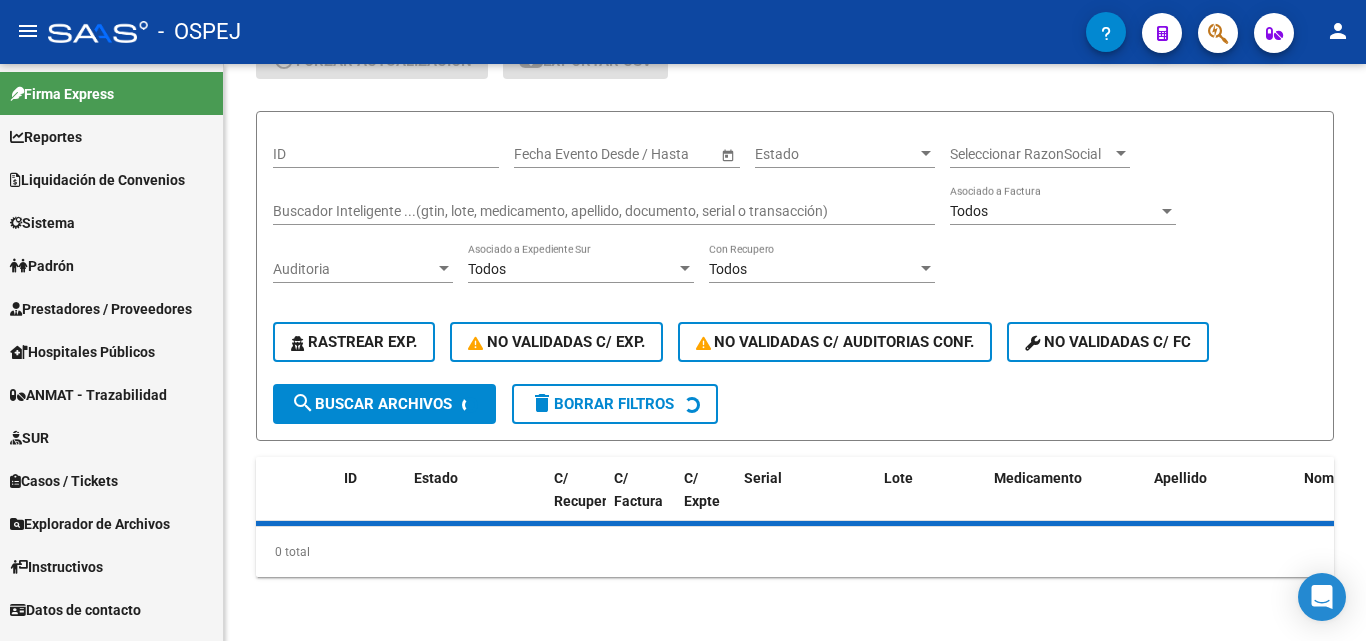 scroll, scrollTop: 0, scrollLeft: 0, axis: both 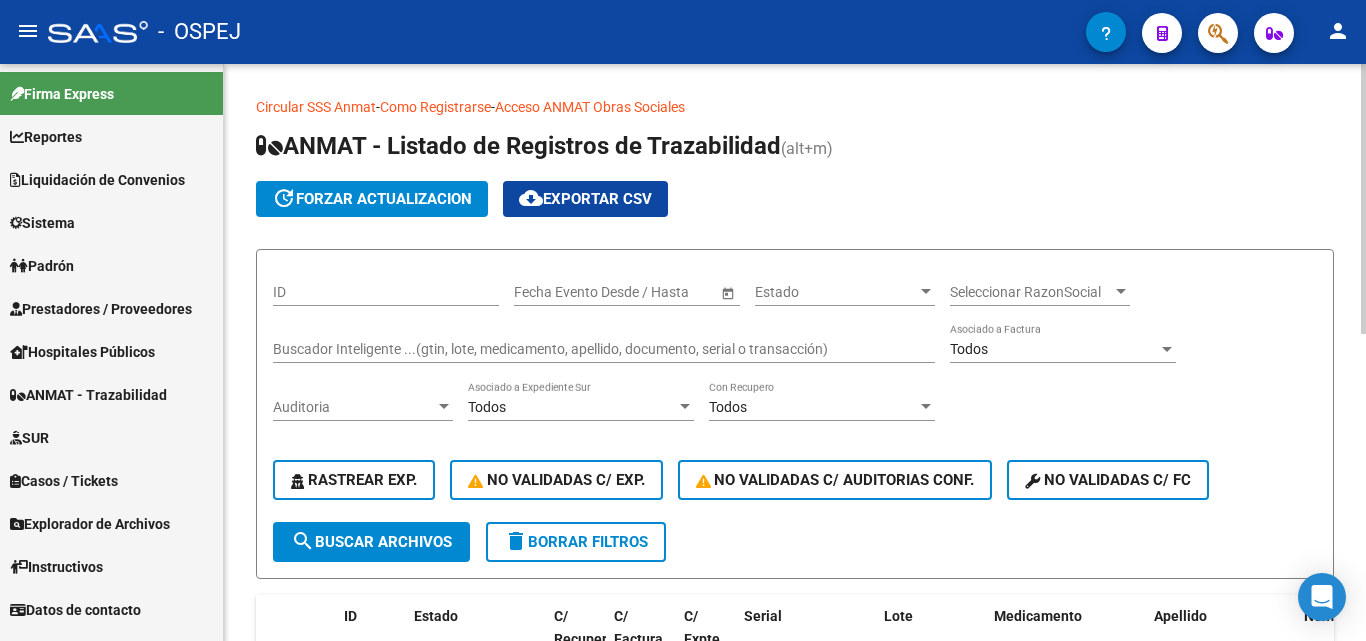 drag, startPoint x: 308, startPoint y: 327, endPoint x: 309, endPoint y: 344, distance: 17.029387 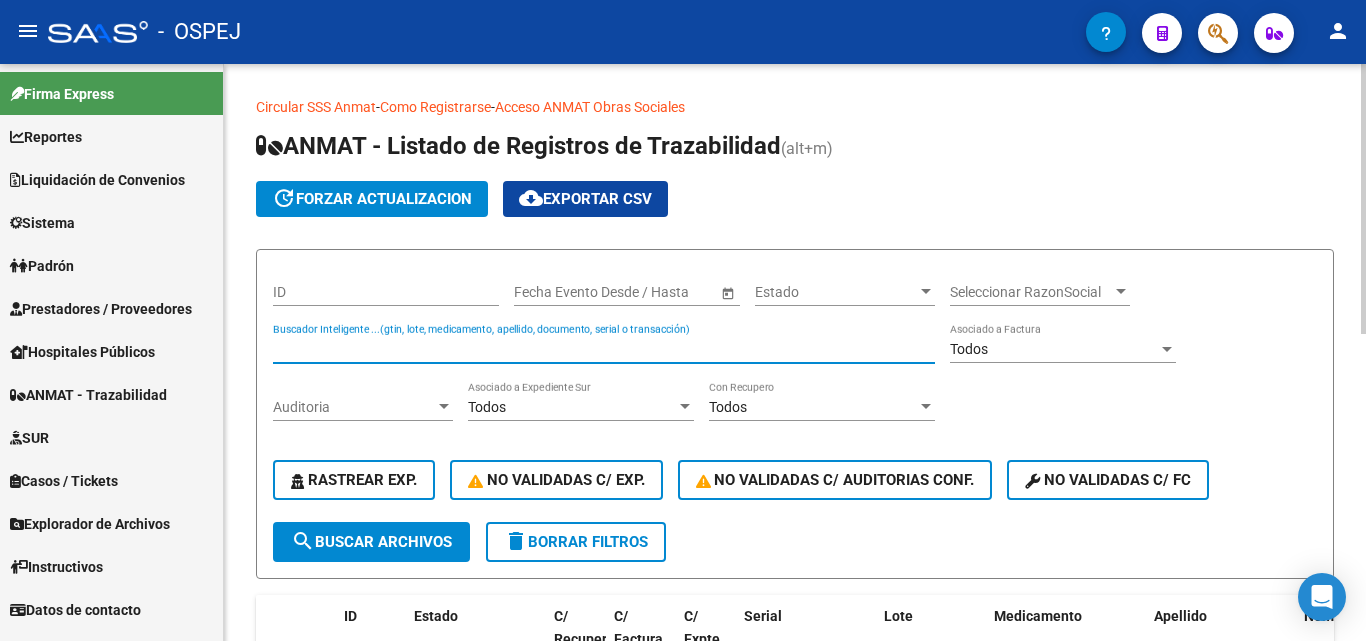 click on "Buscador Inteligente ...(gtin, lote, medicamento, apellido, documento, serial o transacción)" at bounding box center (604, 349) 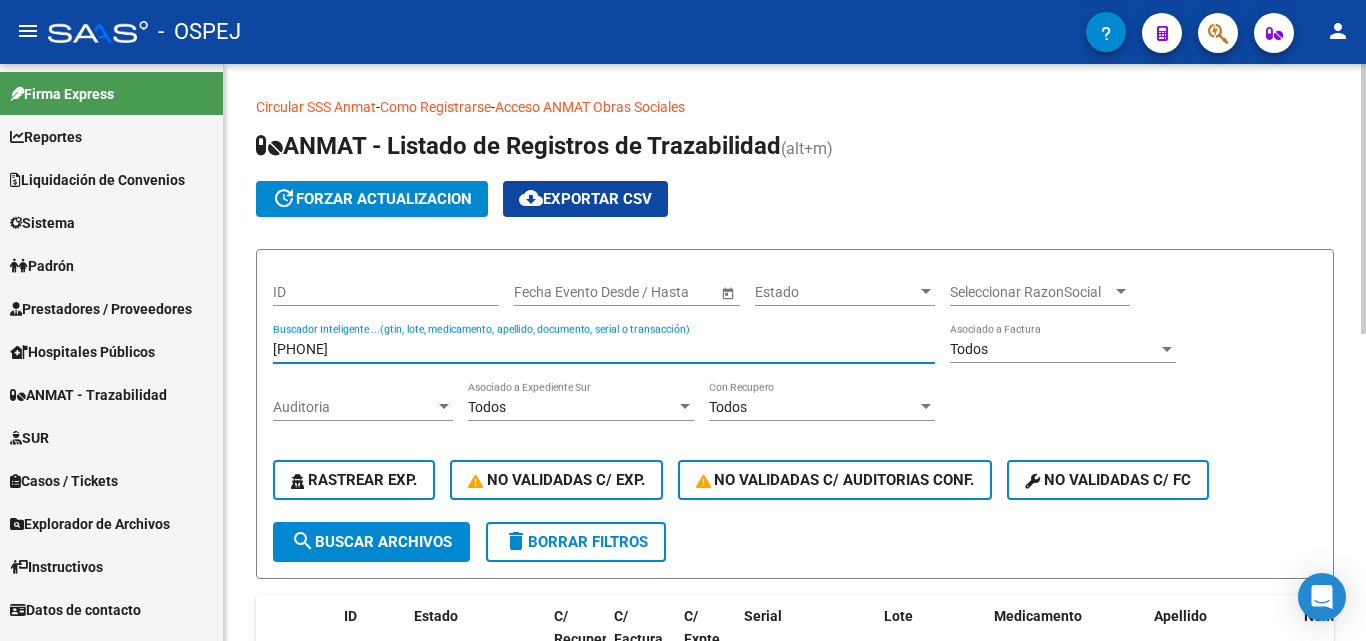 type on "[PHONE]" 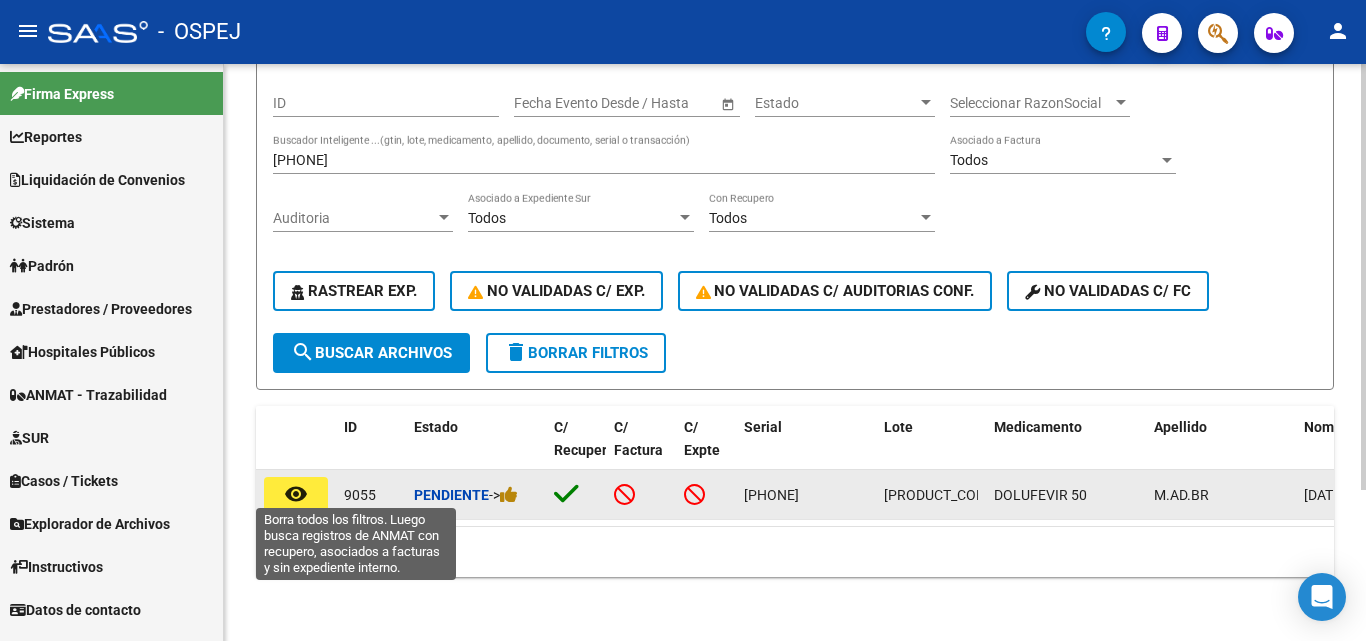 scroll, scrollTop: 205, scrollLeft: 0, axis: vertical 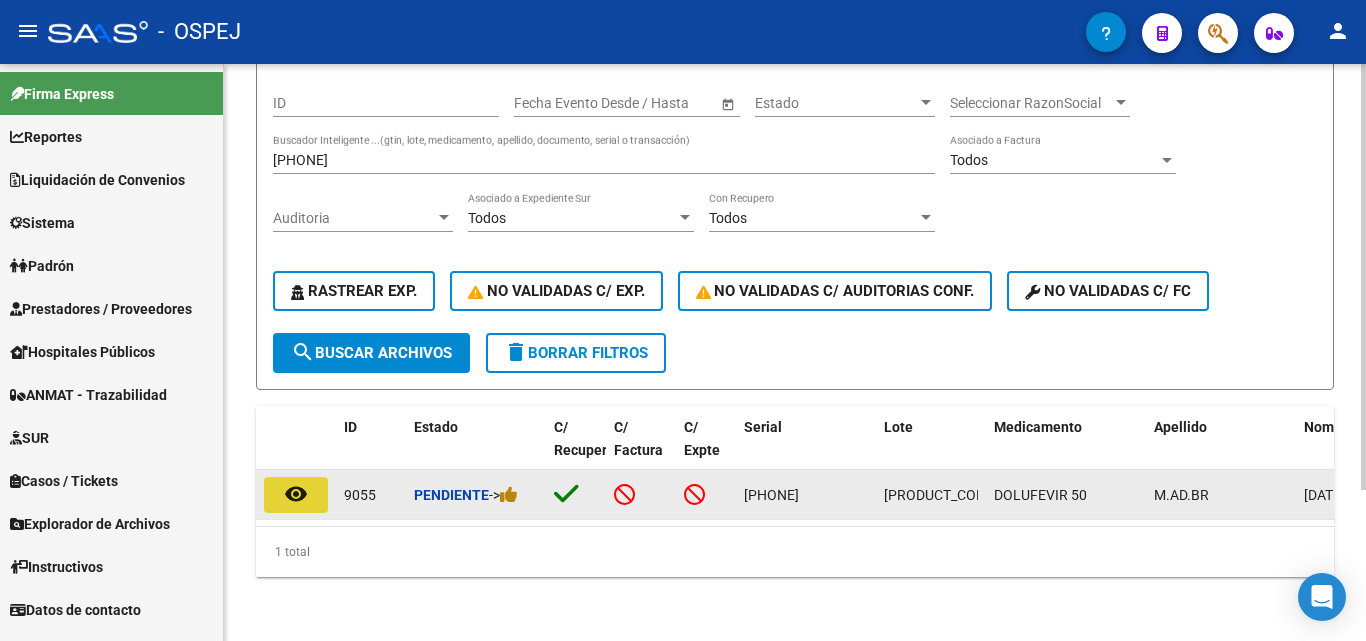 click on "remove_red_eye" 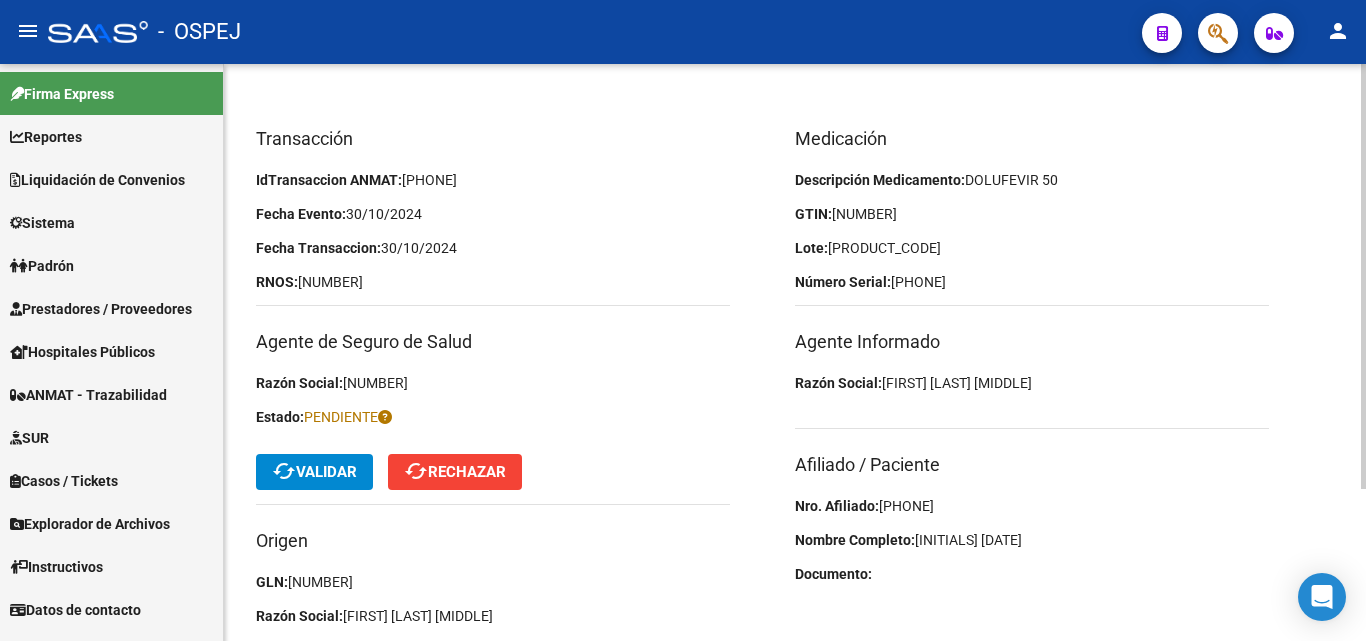 scroll, scrollTop: 200, scrollLeft: 0, axis: vertical 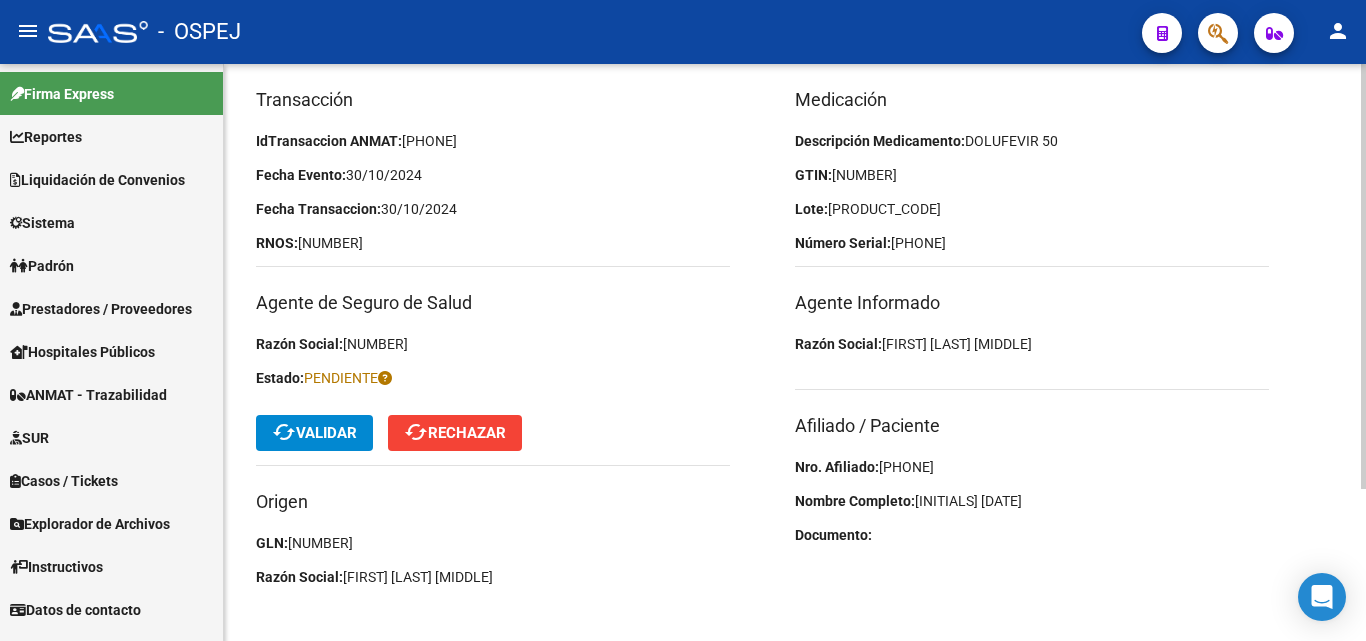 click on "[PHONE]" 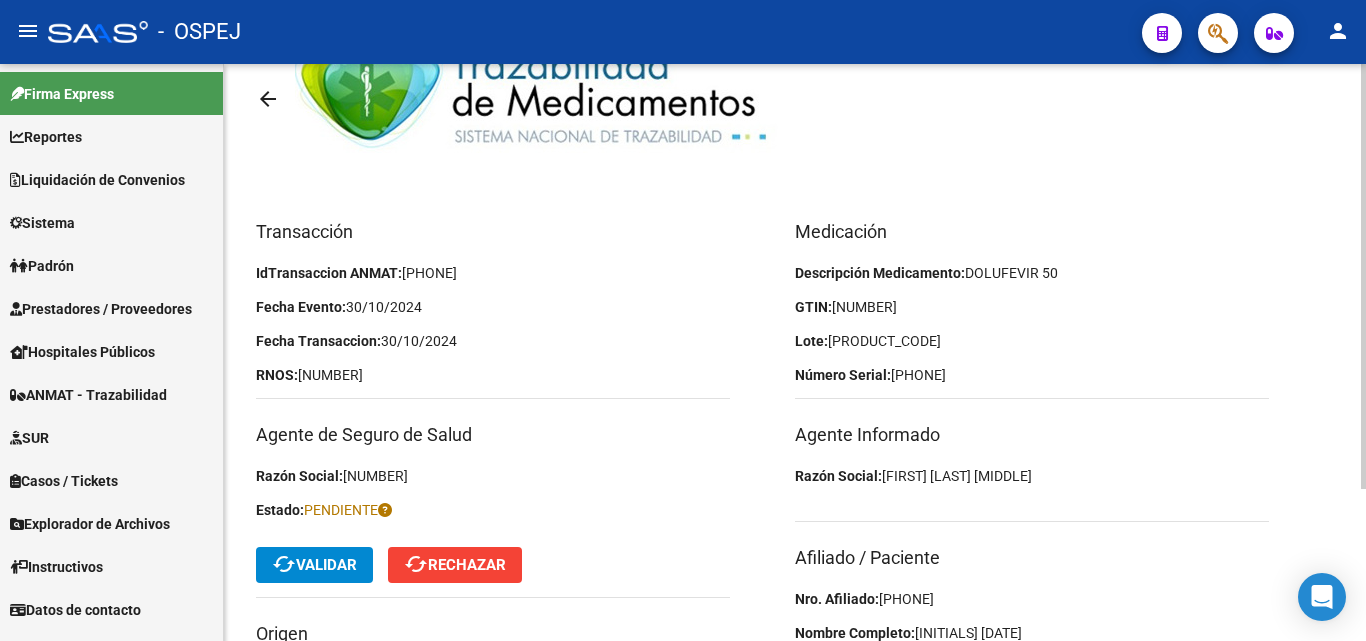 scroll, scrollTop: 100, scrollLeft: 0, axis: vertical 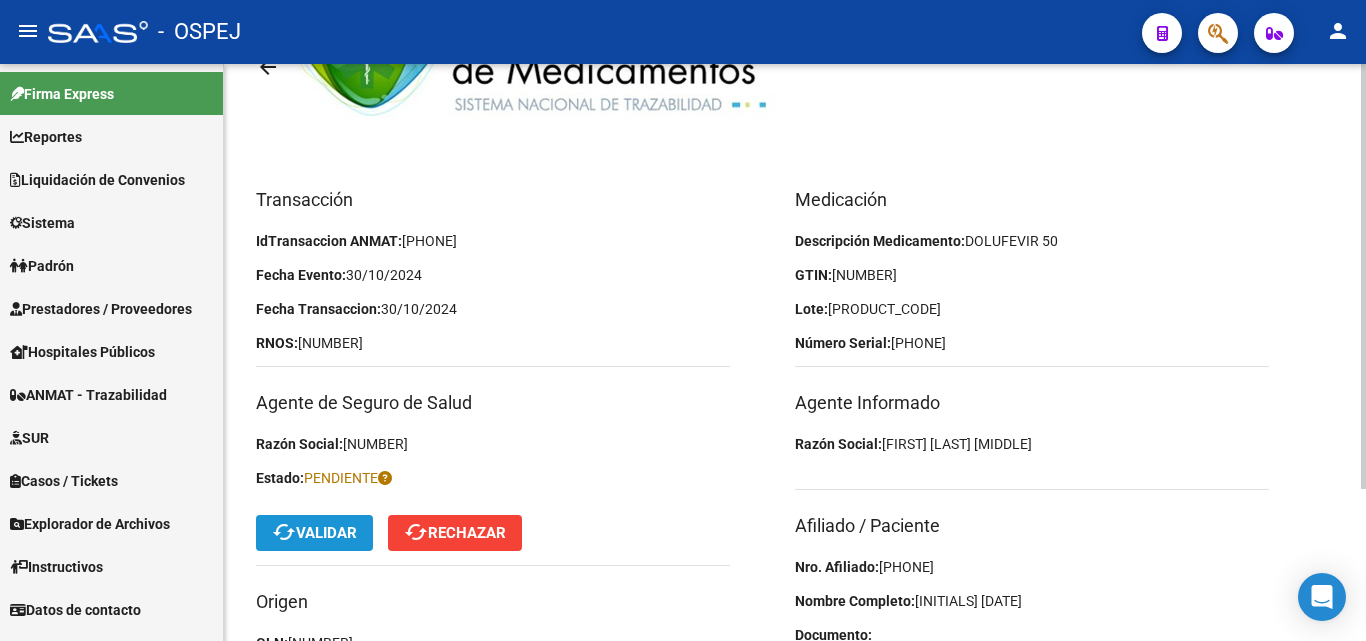 click on "cached  Validar" 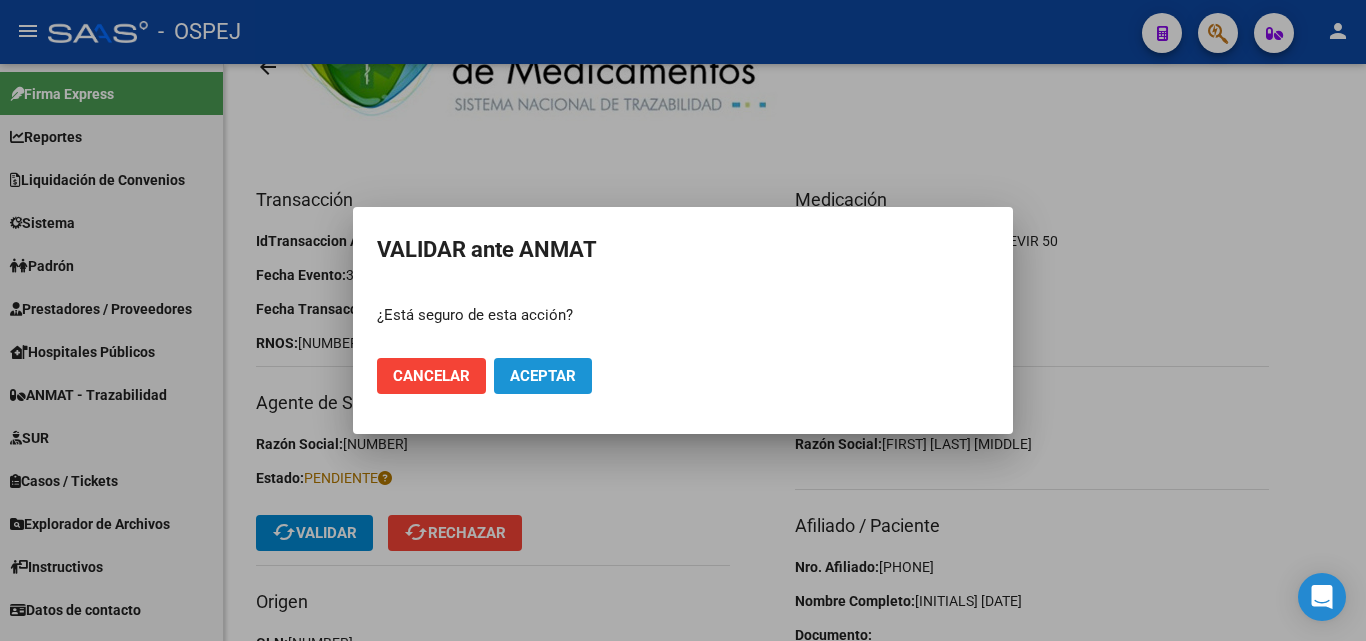 click on "Aceptar" 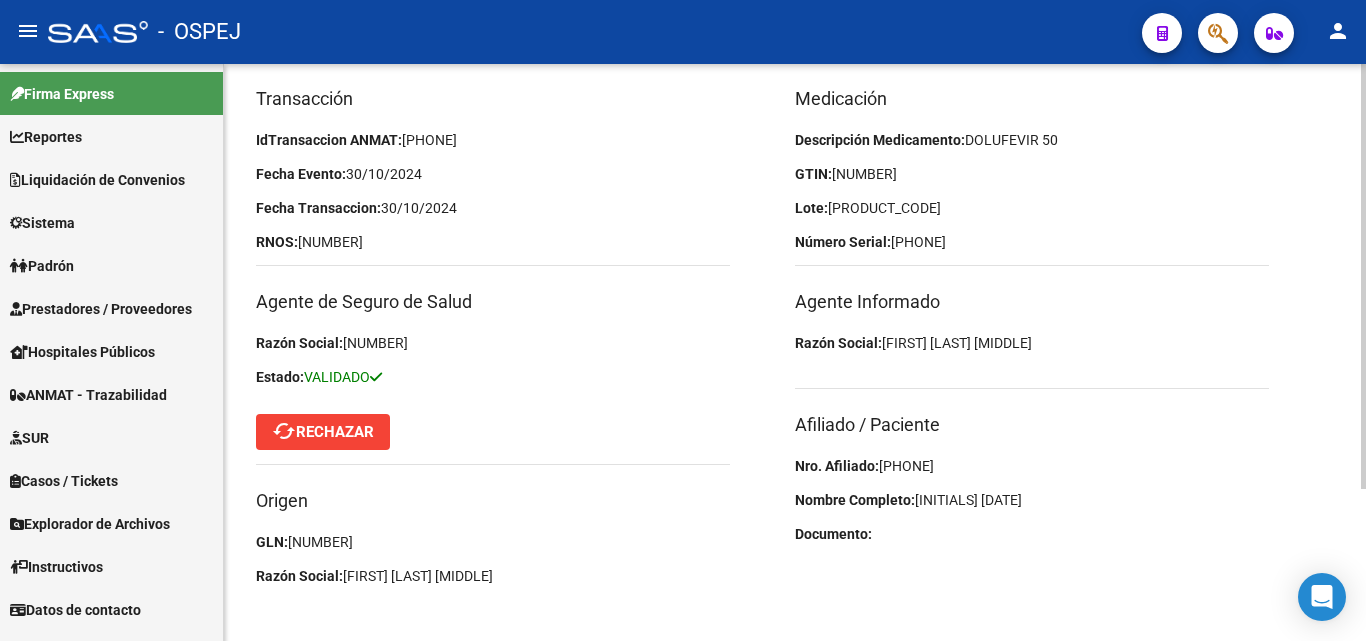 scroll, scrollTop: 207, scrollLeft: 0, axis: vertical 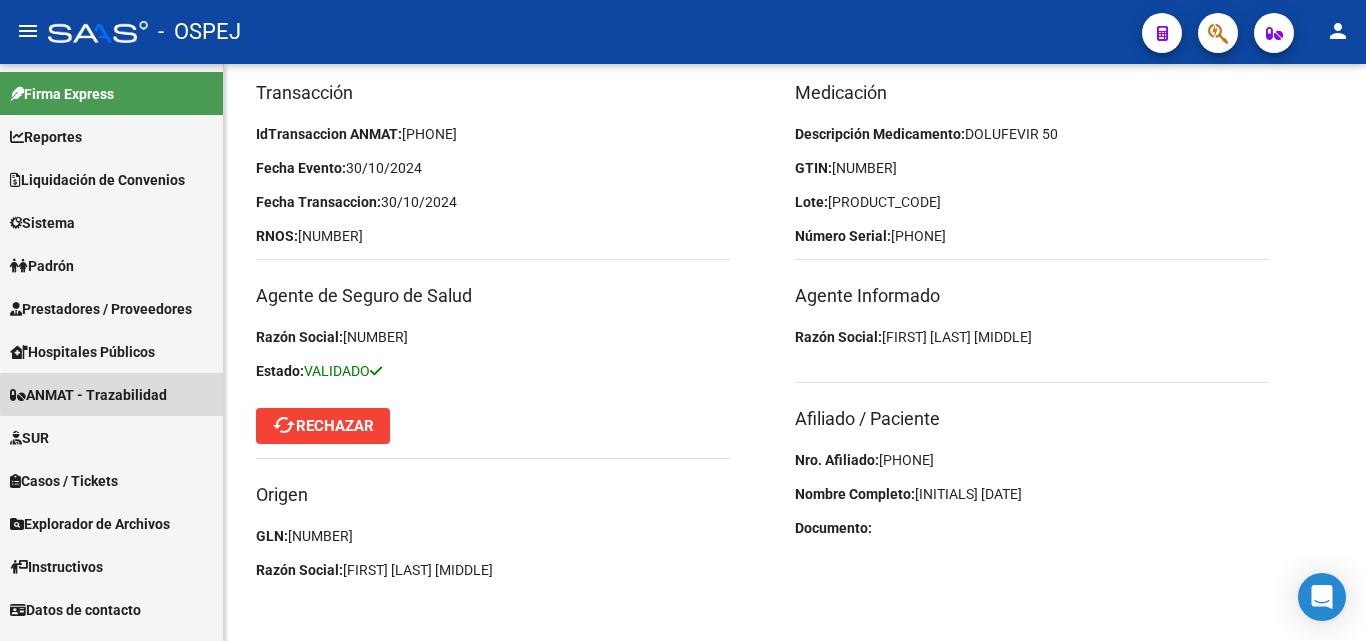 click on "ANMAT - Trazabilidad" at bounding box center (88, 395) 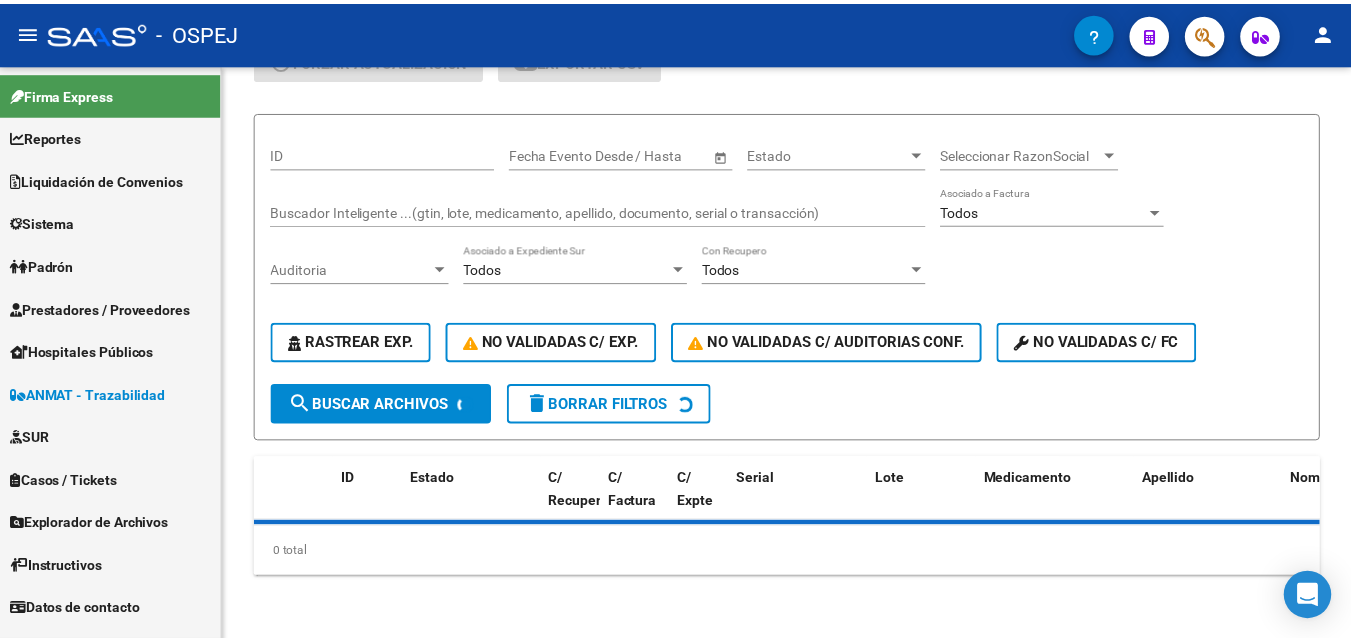 scroll, scrollTop: 0, scrollLeft: 0, axis: both 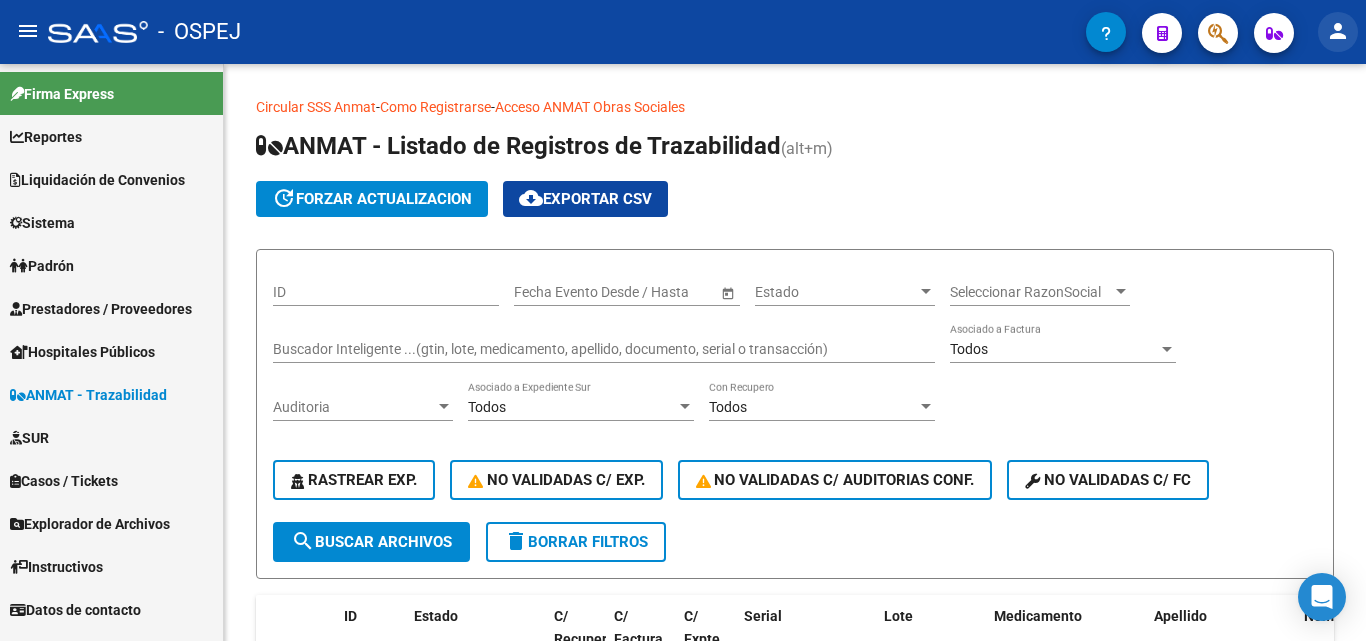 click on "person" 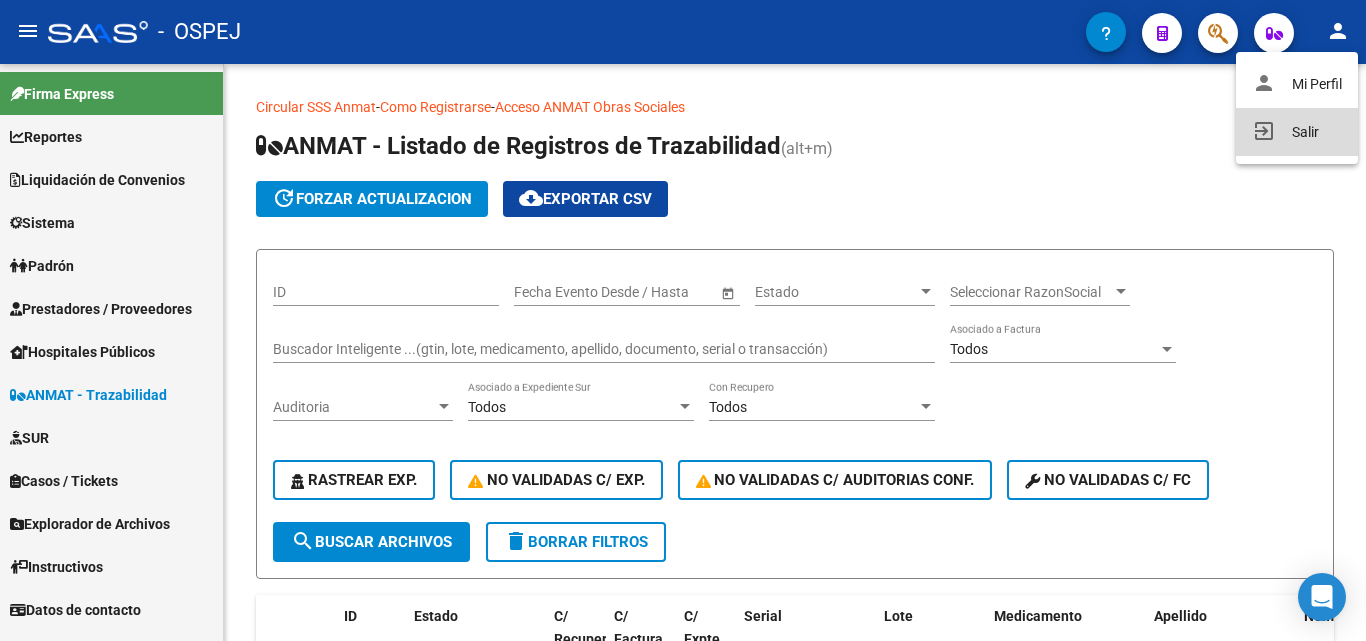 click on "exit_to_app  Salir" at bounding box center [1297, 132] 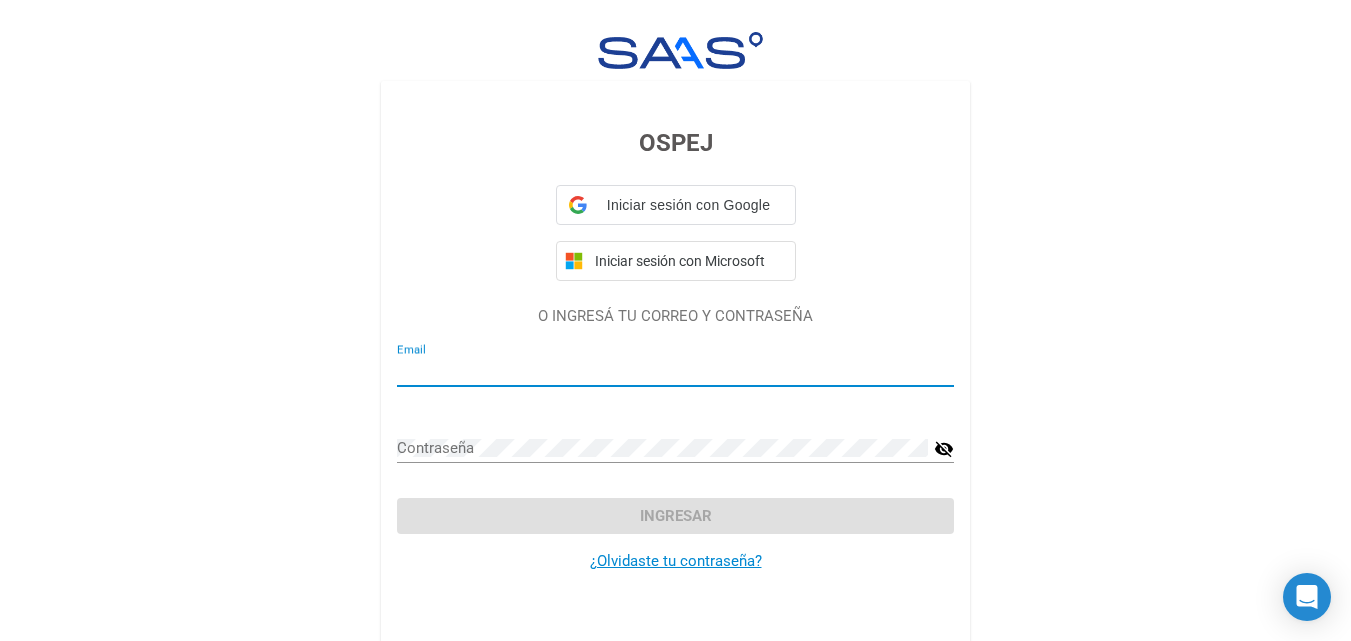 type on "[EMAIL]" 